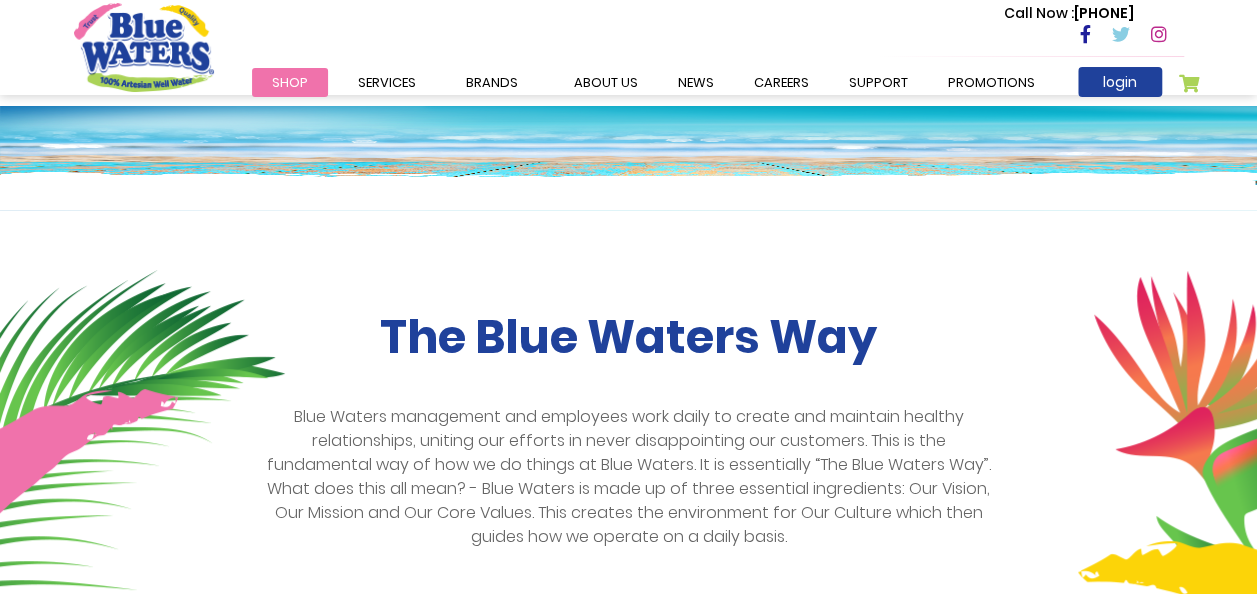 scroll, scrollTop: 0, scrollLeft: 0, axis: both 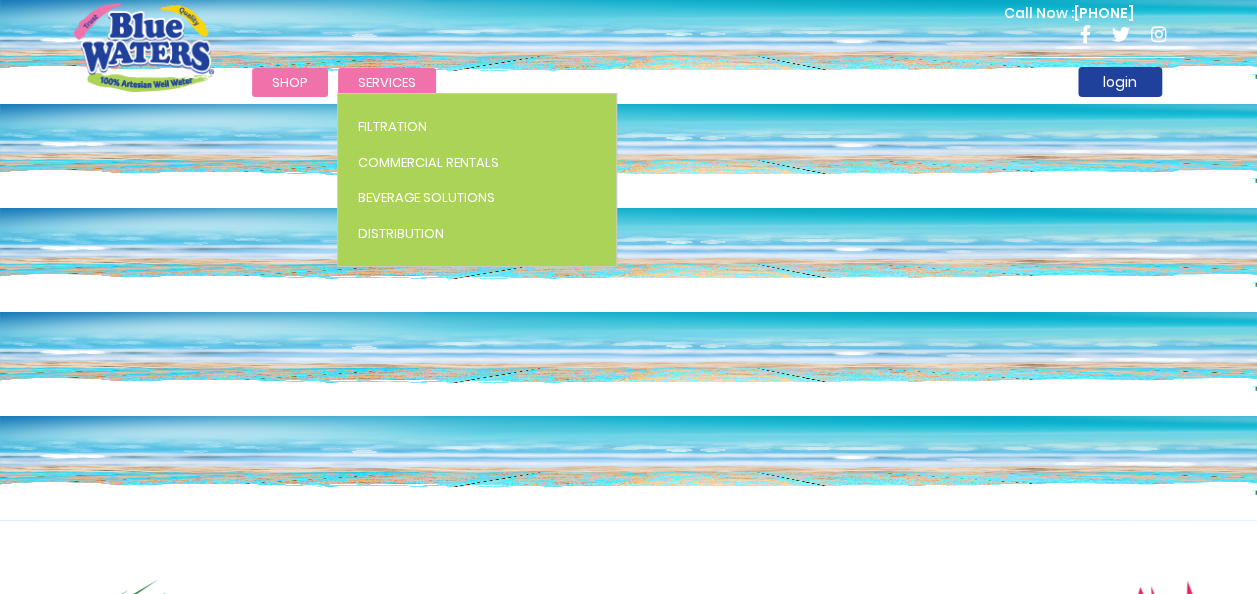 click on "Services" at bounding box center [387, 82] 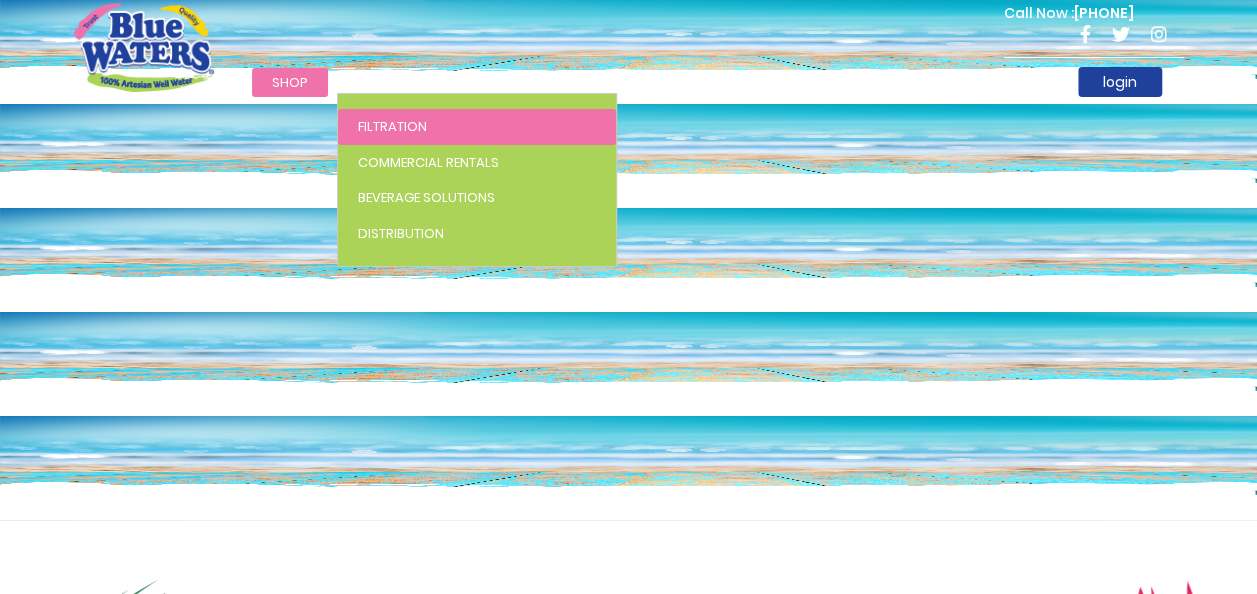 click on "Filtration" at bounding box center [392, 126] 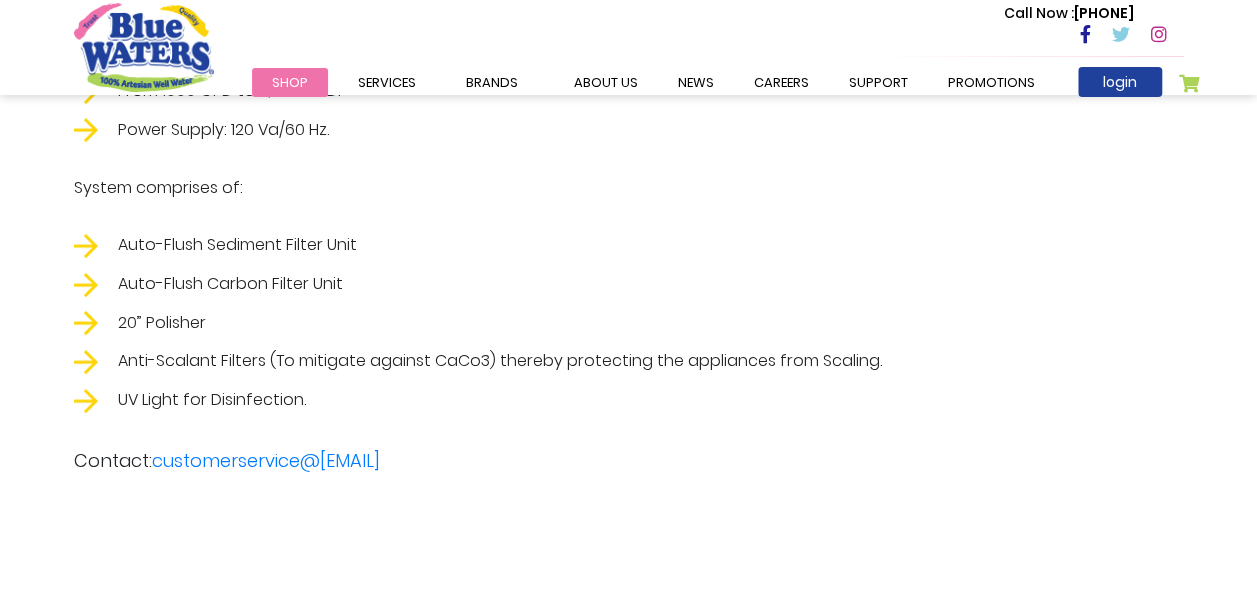 scroll, scrollTop: 3500, scrollLeft: 0, axis: vertical 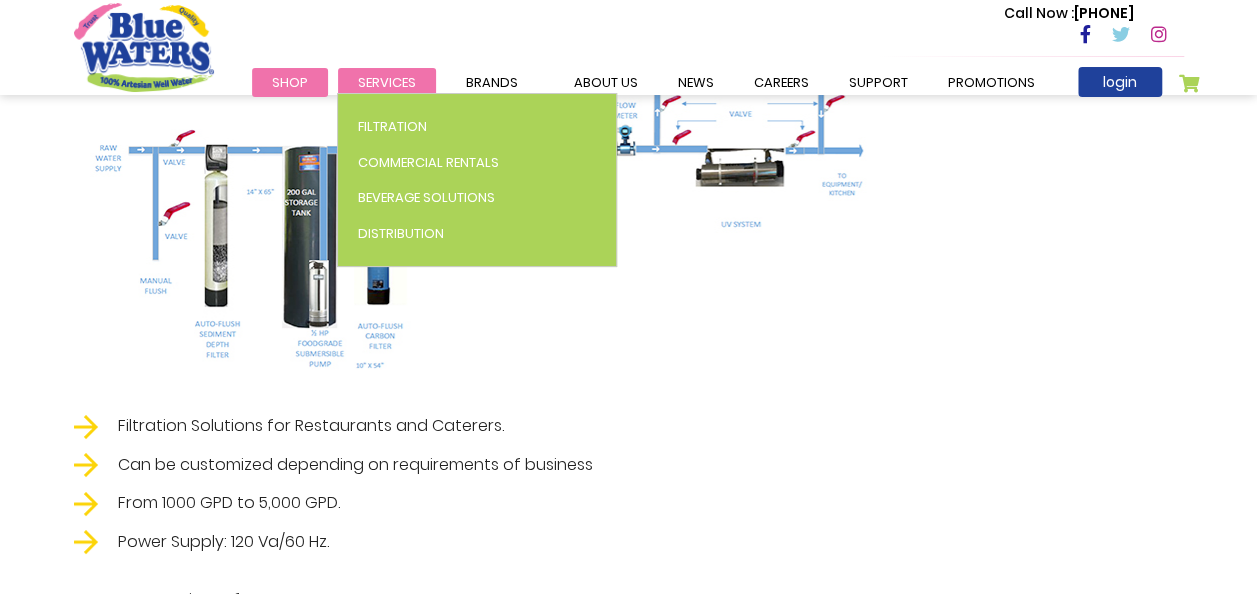 click on "Services" at bounding box center (387, 82) 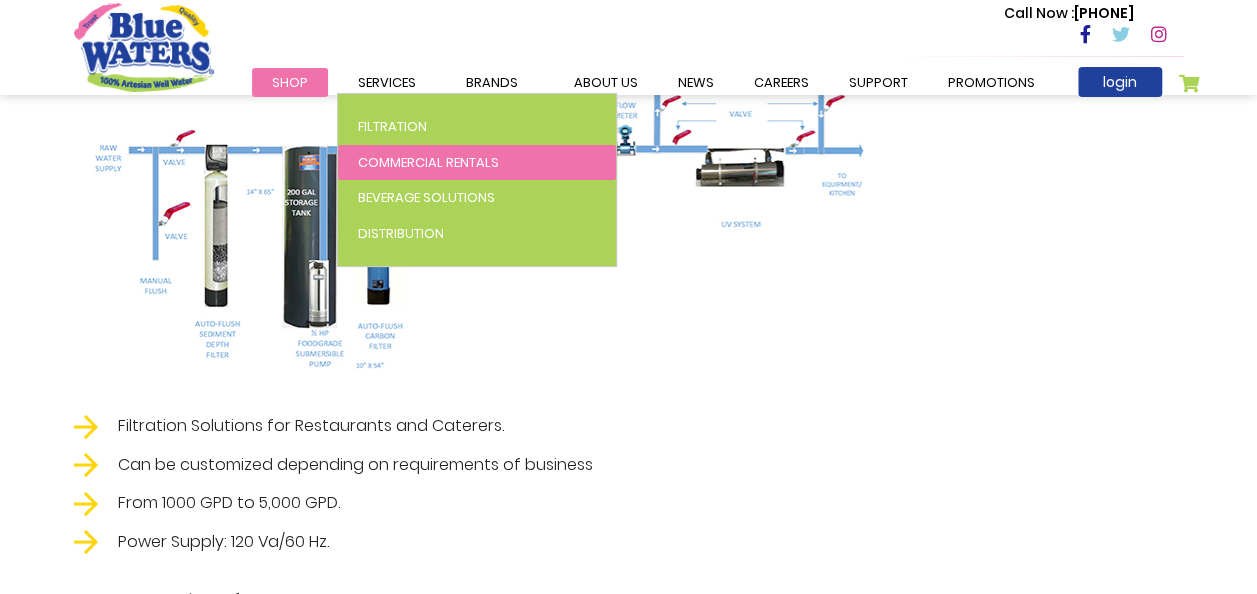 click on "Commercial Rentals" at bounding box center (428, 162) 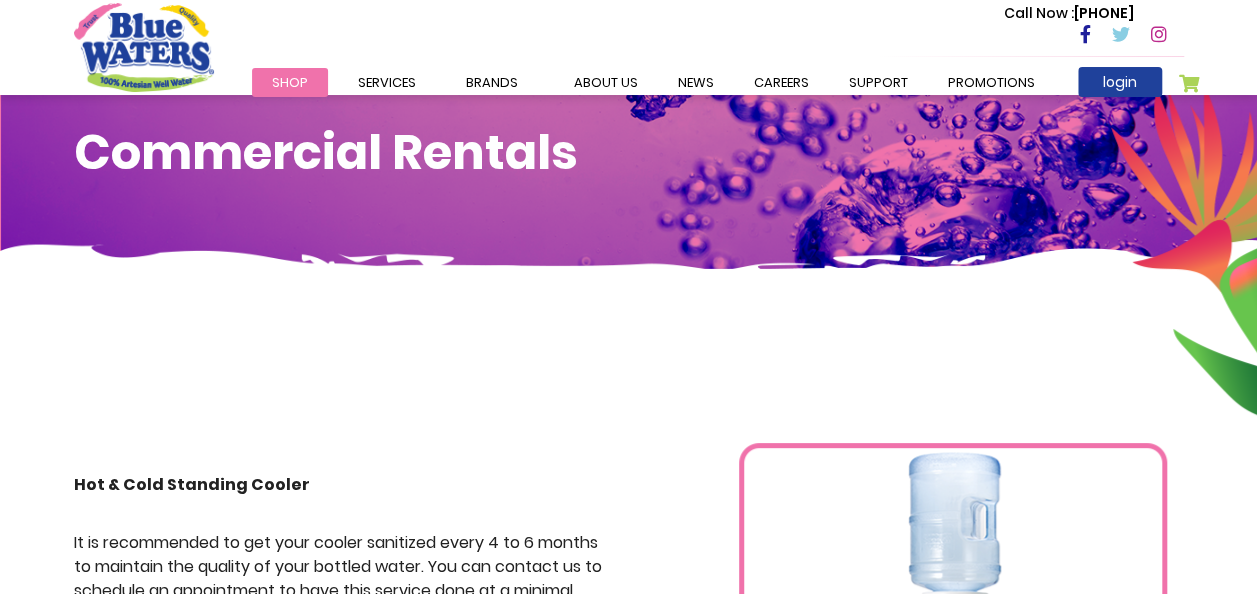 scroll, scrollTop: 0, scrollLeft: 0, axis: both 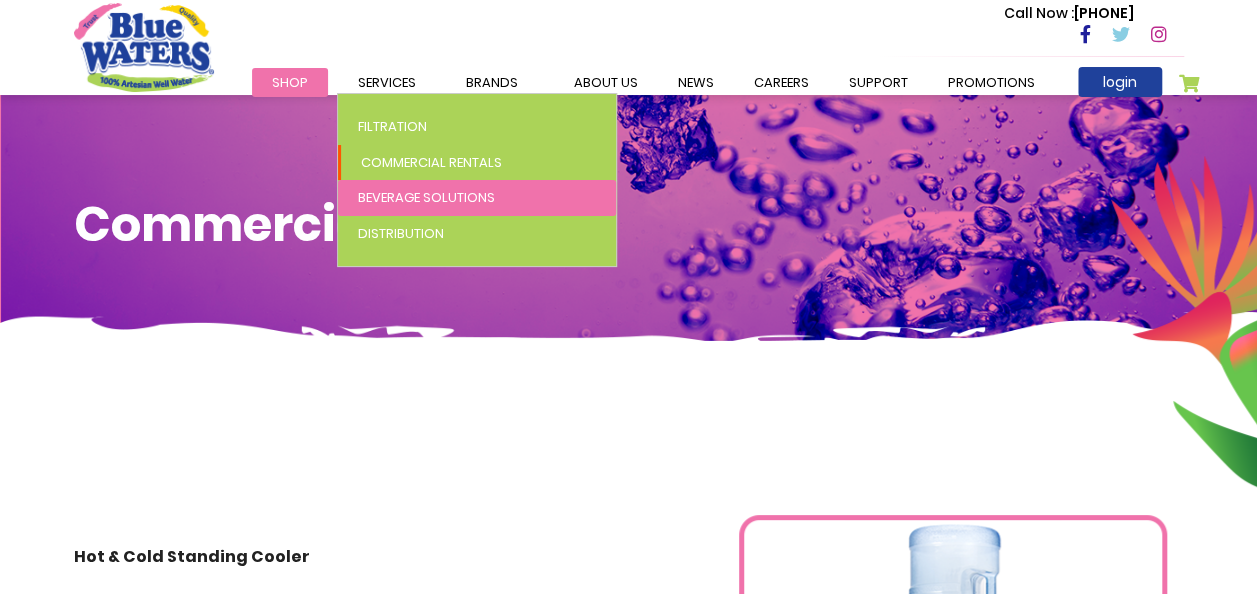 click on "Beverage Solutions" at bounding box center (426, 197) 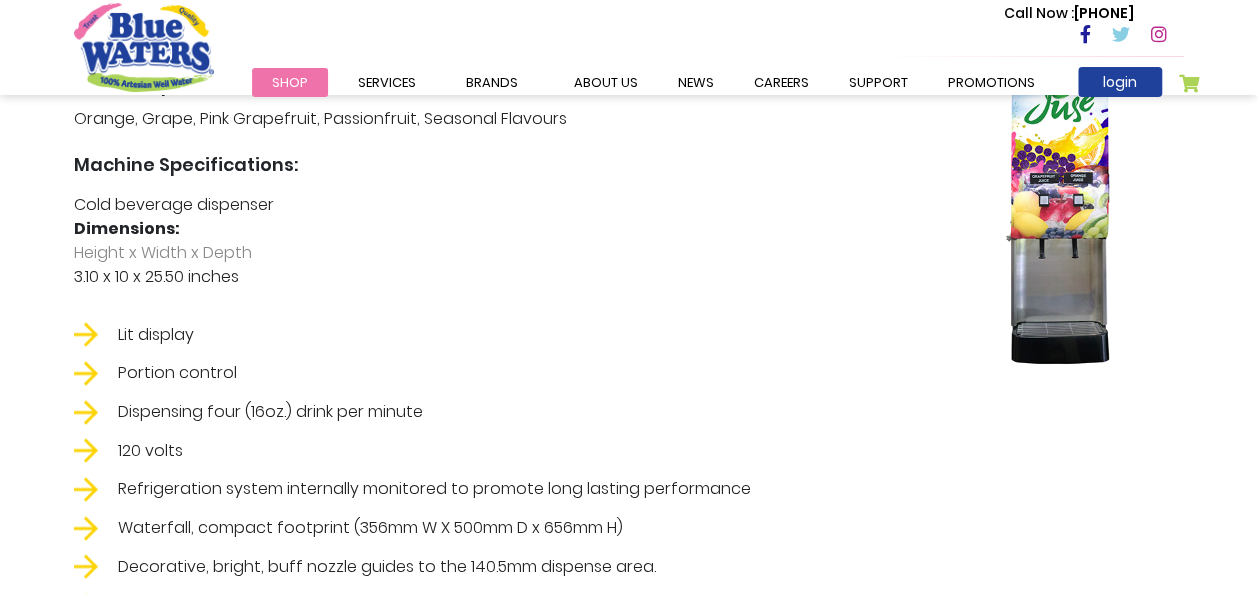 scroll, scrollTop: 1400, scrollLeft: 0, axis: vertical 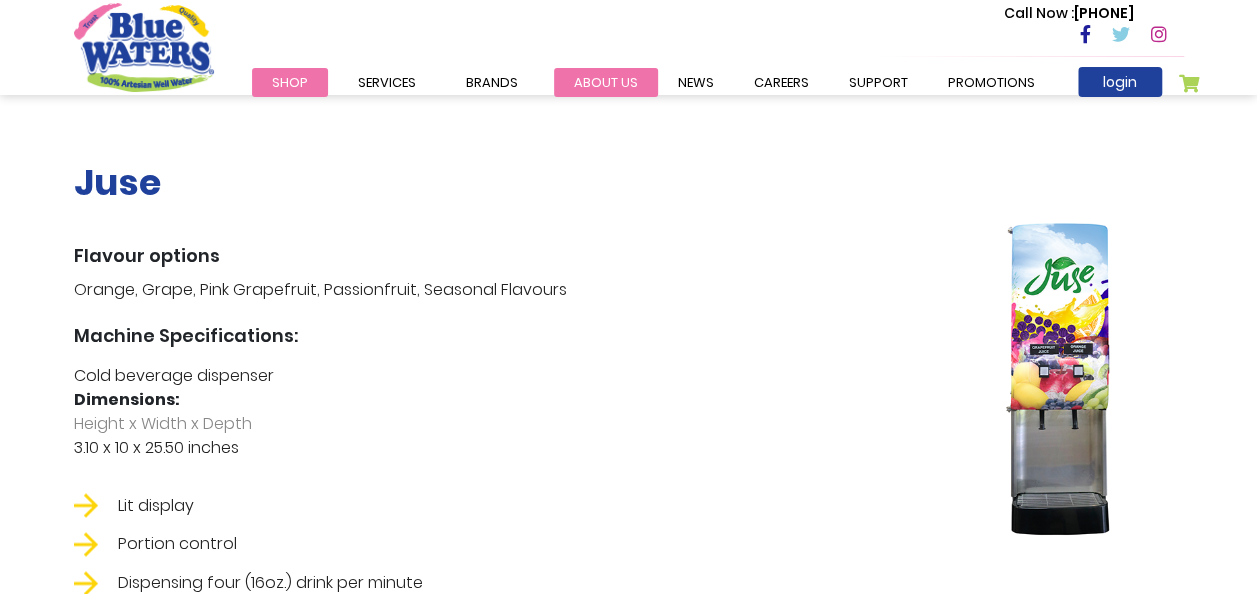click on "about us" at bounding box center (606, 82) 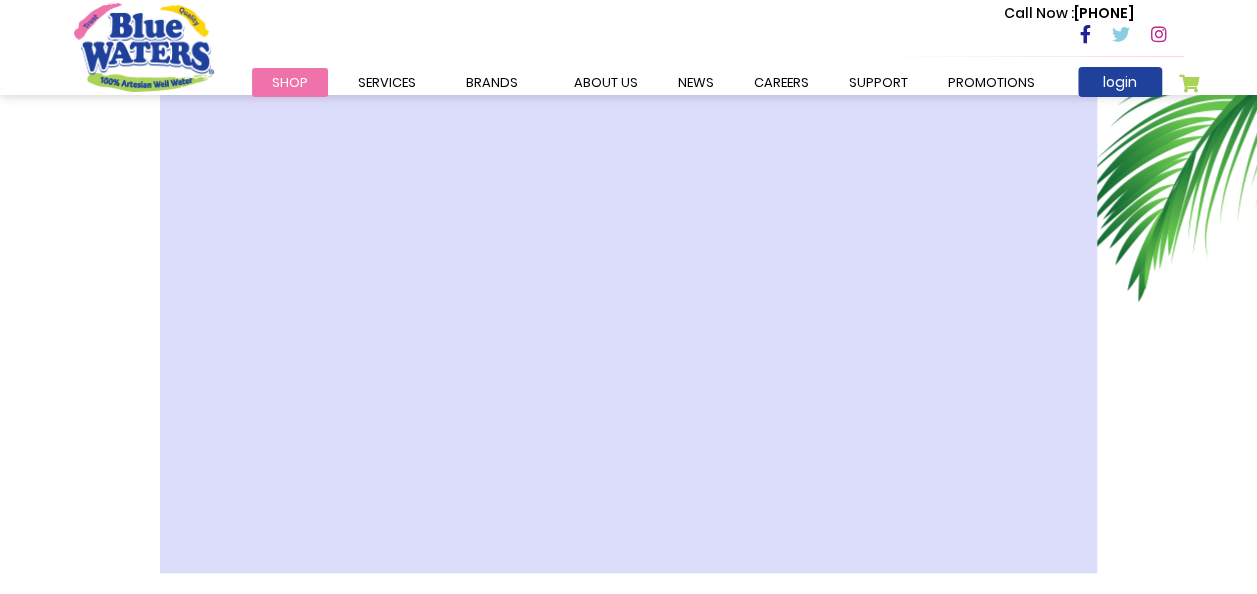 scroll, scrollTop: 700, scrollLeft: 0, axis: vertical 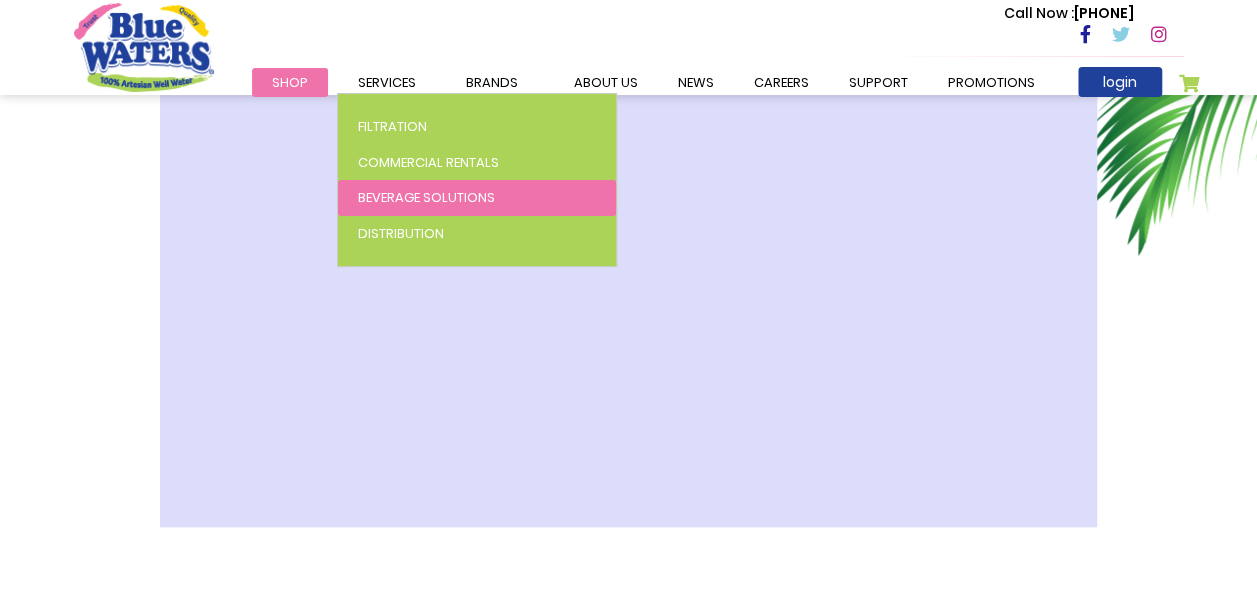 click on "Beverage Solutions" at bounding box center [426, 197] 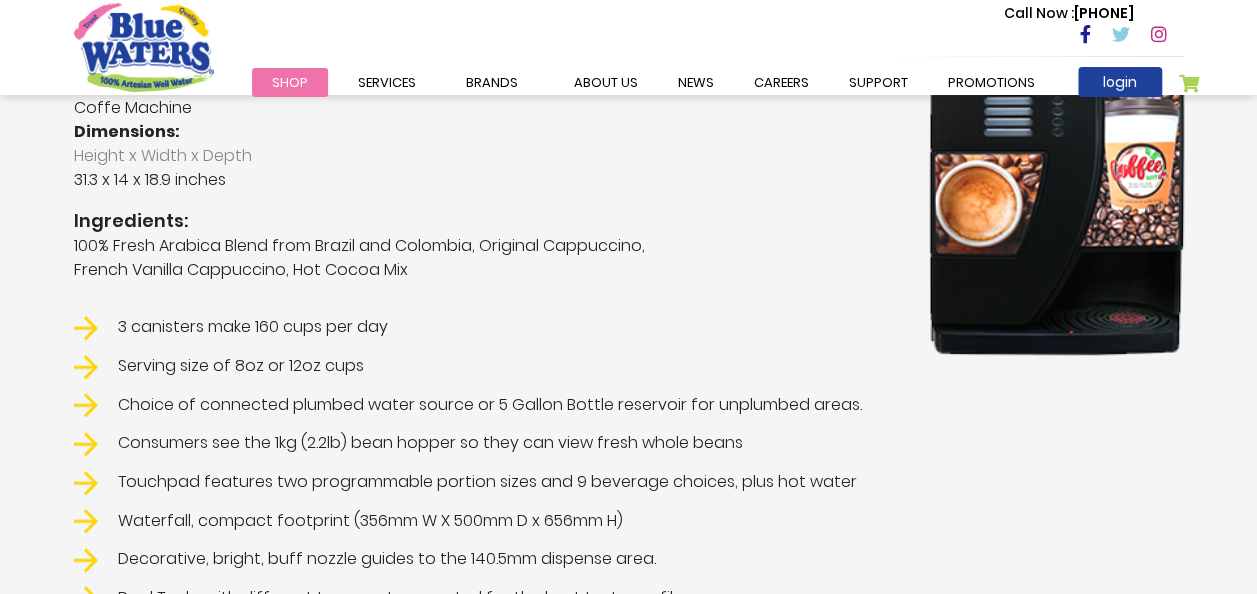 scroll, scrollTop: 300, scrollLeft: 0, axis: vertical 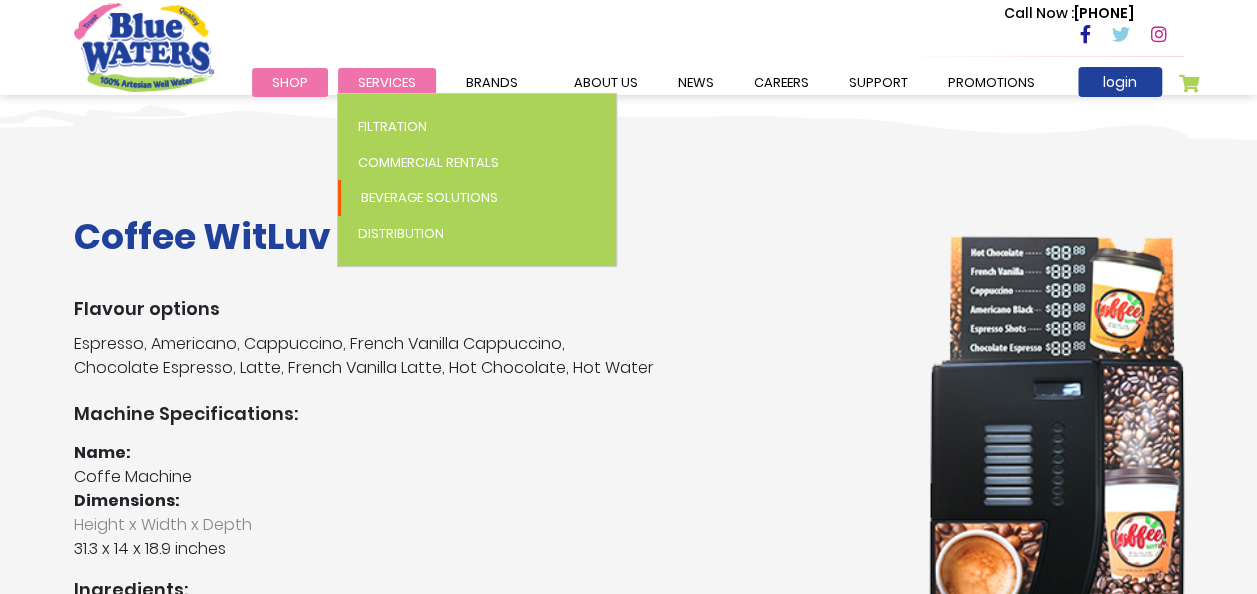 click on "Services" at bounding box center [387, 82] 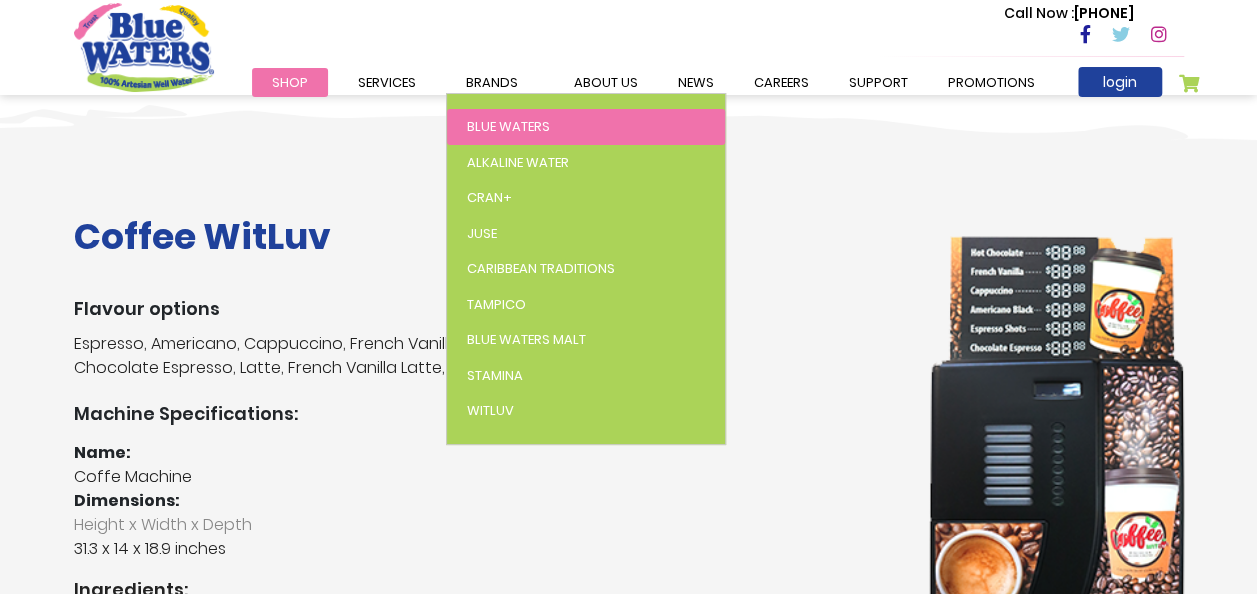 click on "Blue Waters" at bounding box center (508, 126) 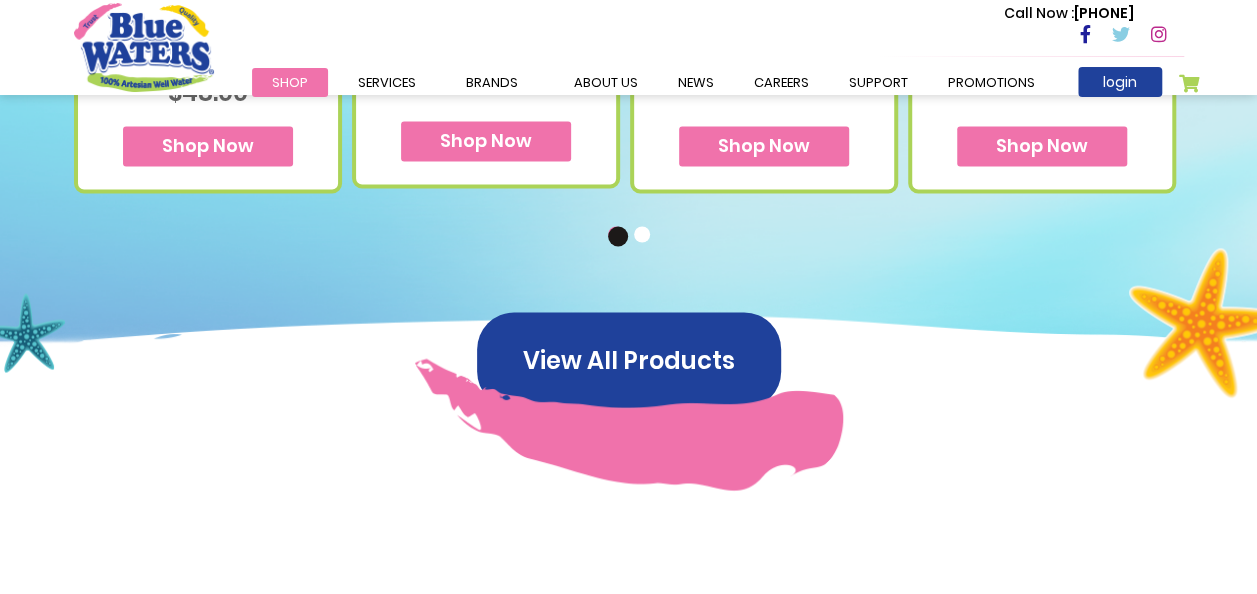 scroll, scrollTop: 1600, scrollLeft: 0, axis: vertical 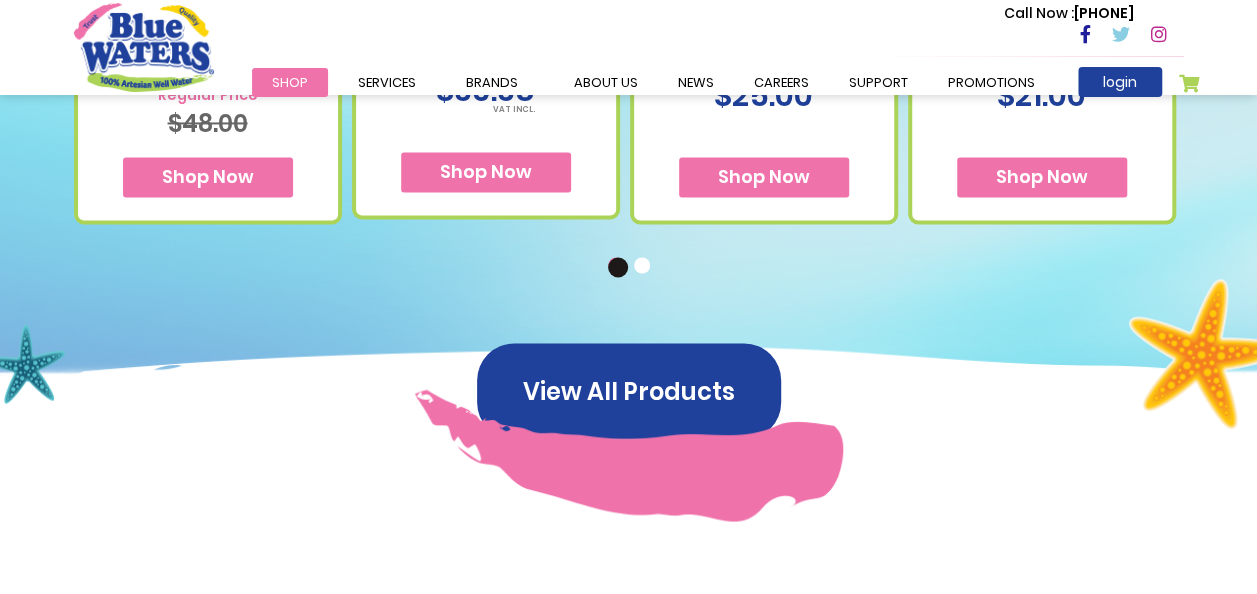 click on "2" at bounding box center (644, 267) 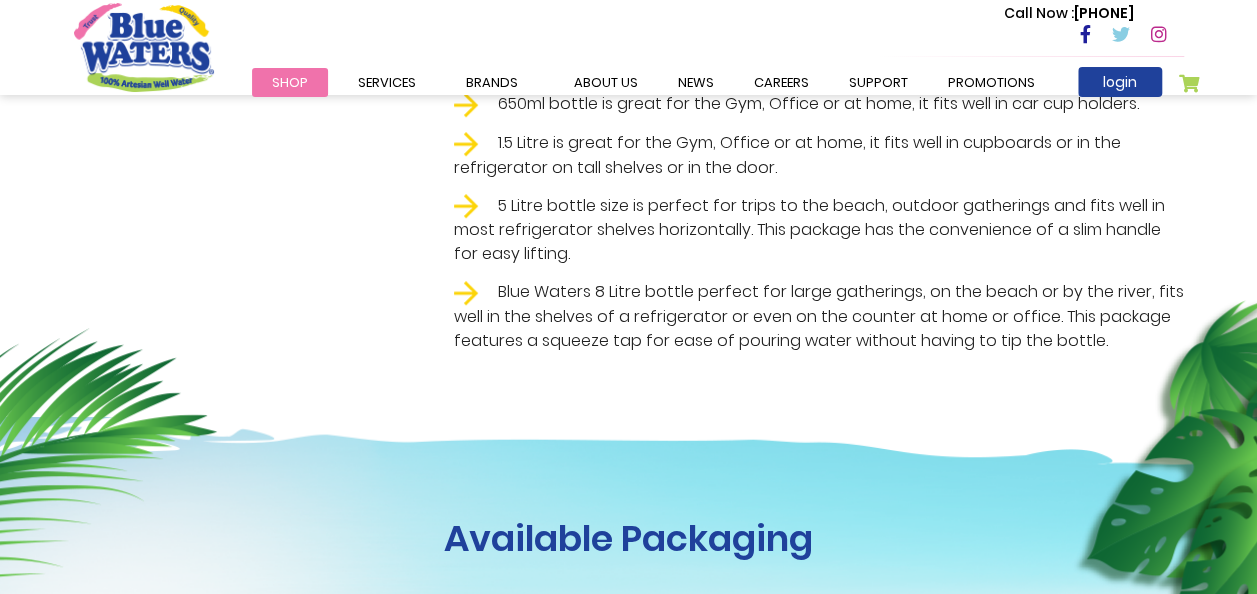 scroll, scrollTop: 400, scrollLeft: 0, axis: vertical 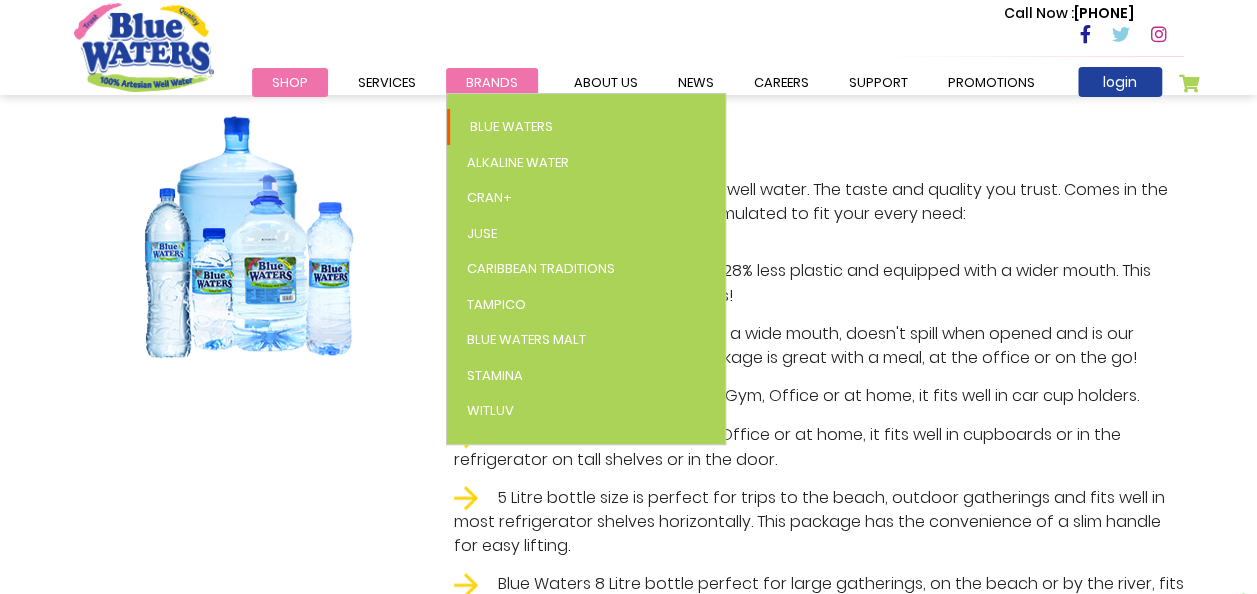 click on "Brands" at bounding box center (492, 82) 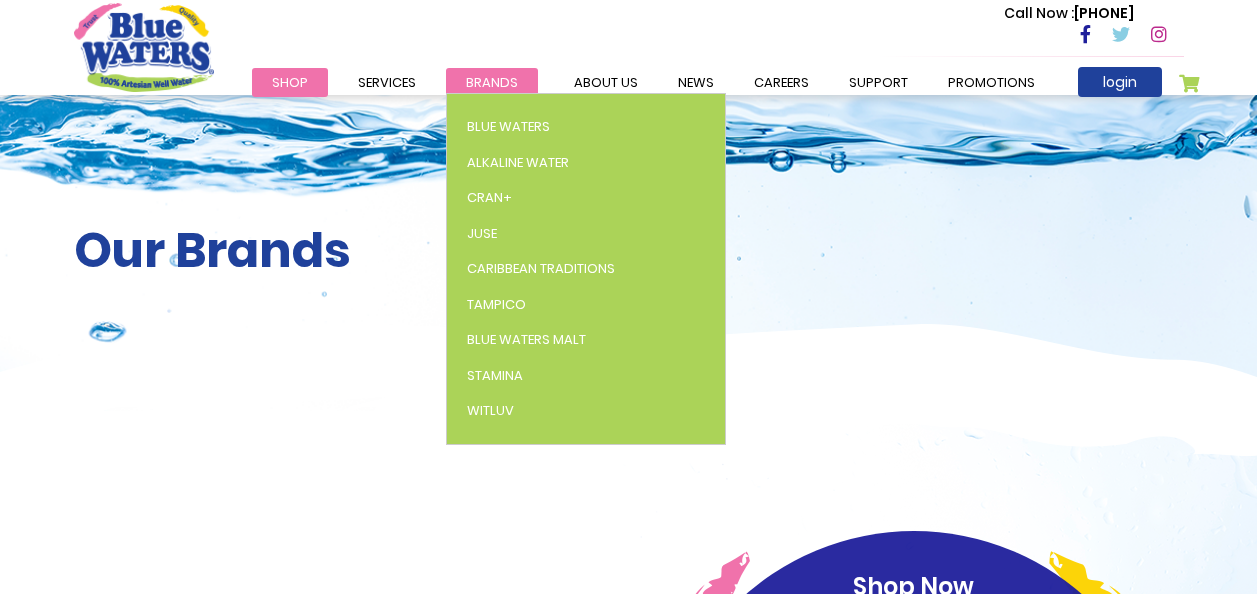 scroll, scrollTop: 0, scrollLeft: 0, axis: both 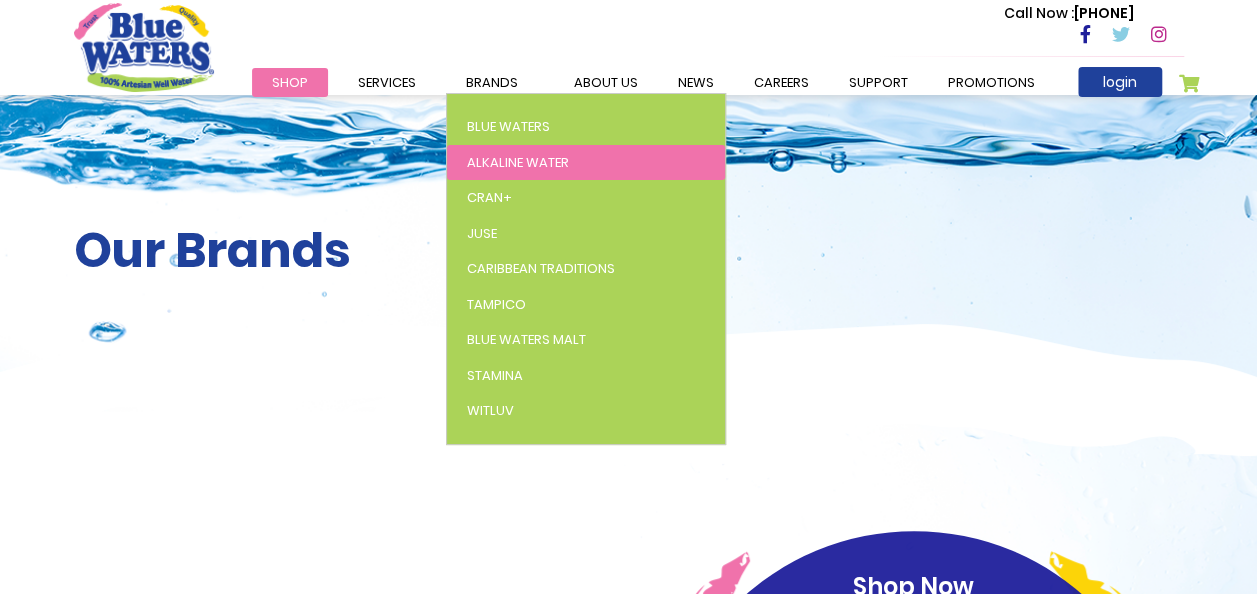 click on "Alkaline Water" at bounding box center [518, 162] 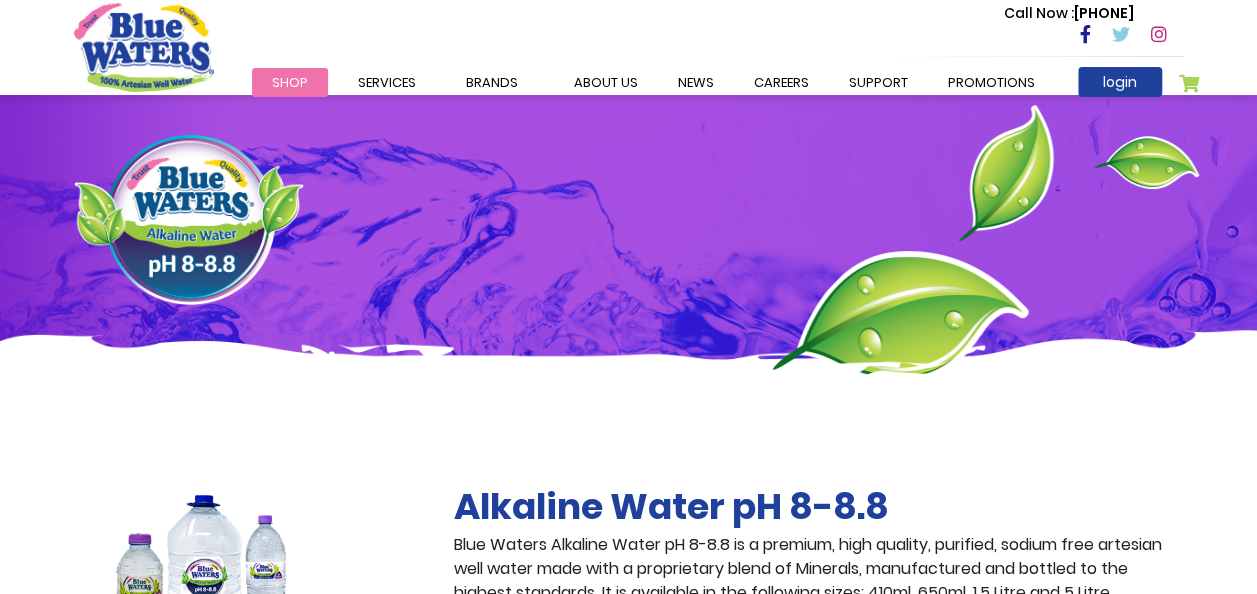 scroll, scrollTop: 0, scrollLeft: 0, axis: both 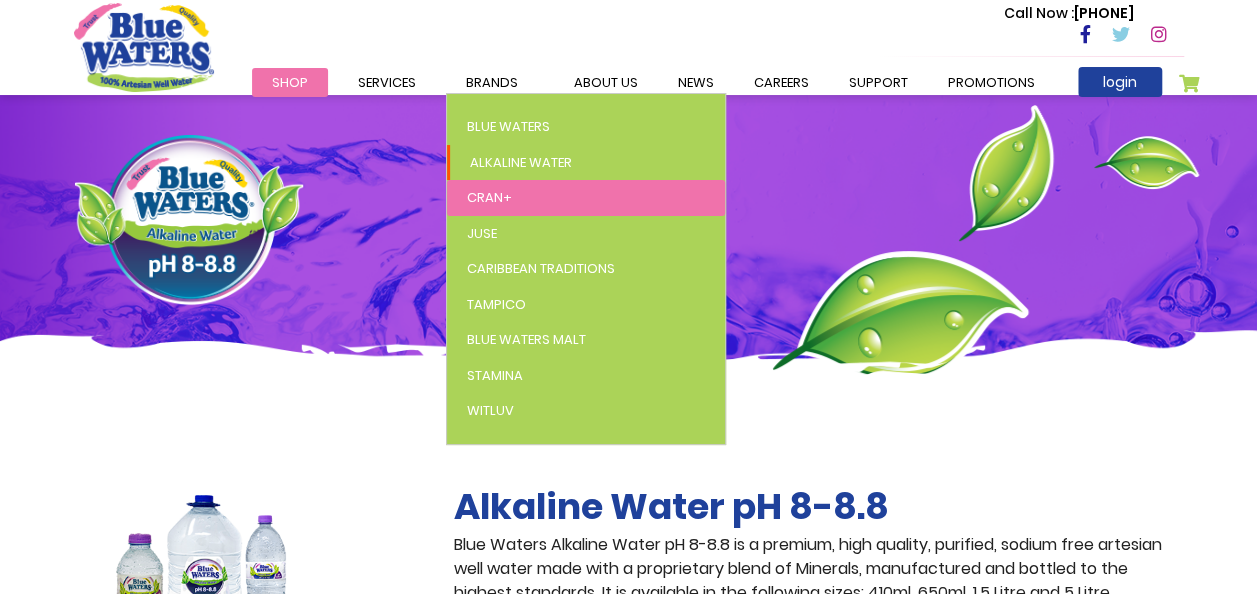 click on "Cran+" at bounding box center (489, 197) 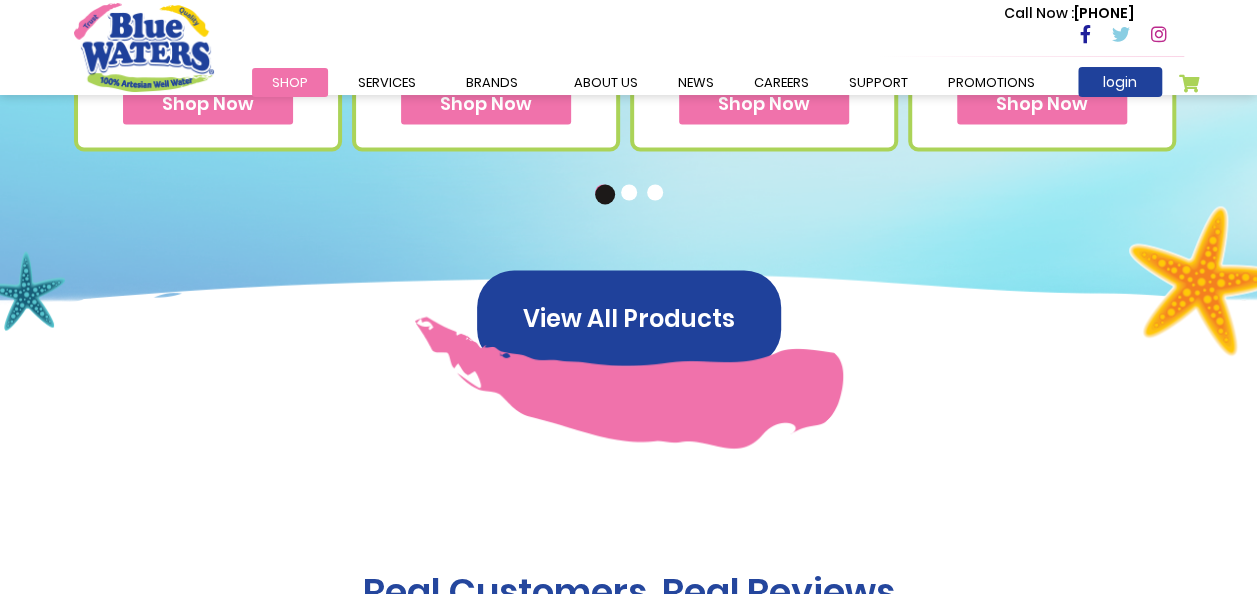 scroll, scrollTop: 1600, scrollLeft: 0, axis: vertical 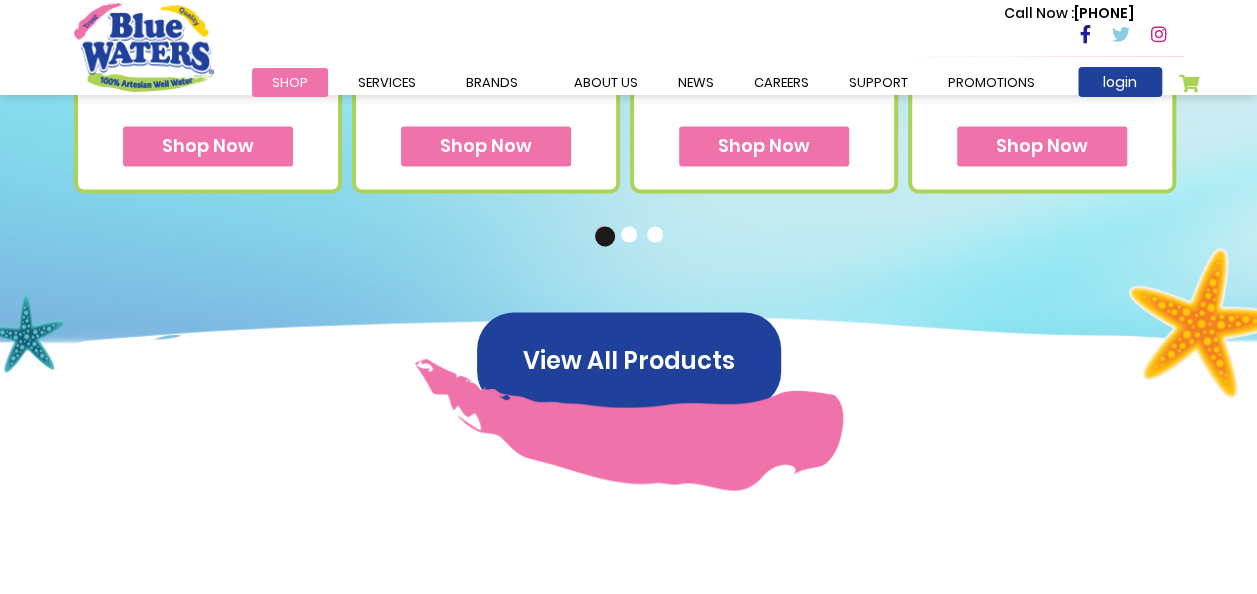 click on "2" at bounding box center (631, 236) 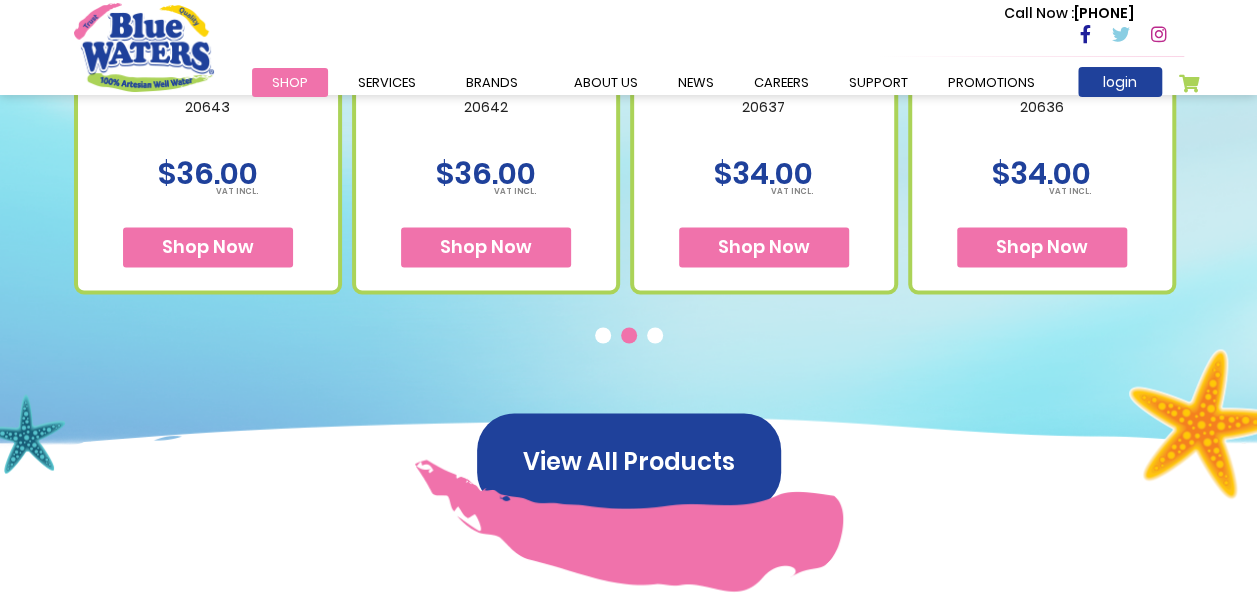 scroll, scrollTop: 1500, scrollLeft: 0, axis: vertical 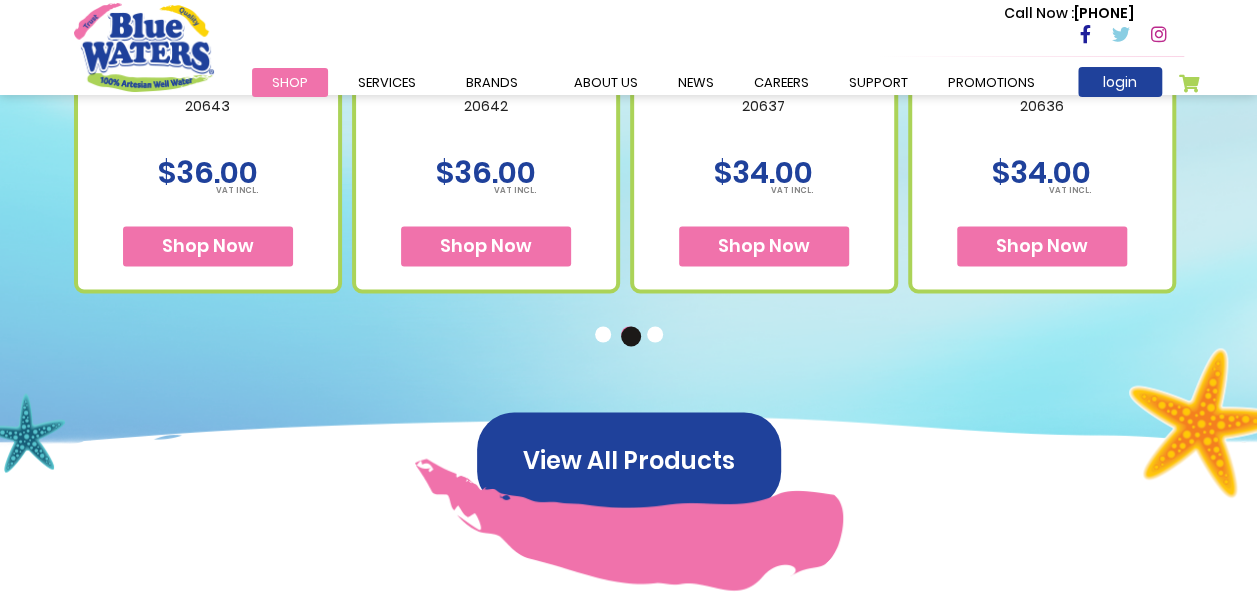 click on "3" at bounding box center [657, 336] 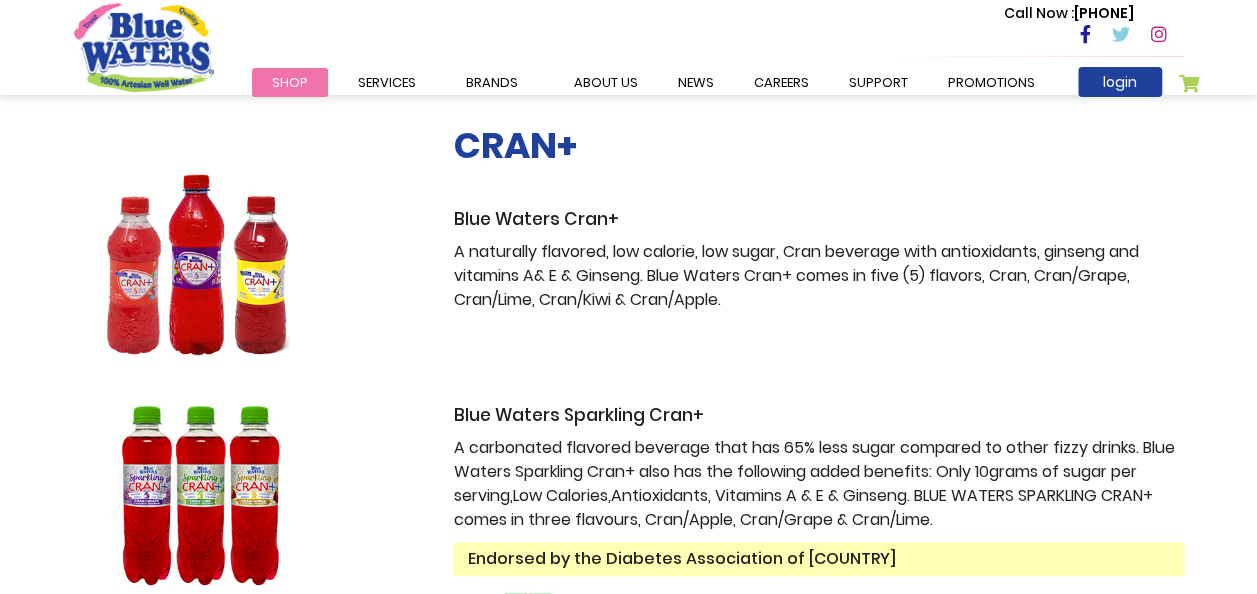 scroll, scrollTop: 300, scrollLeft: 0, axis: vertical 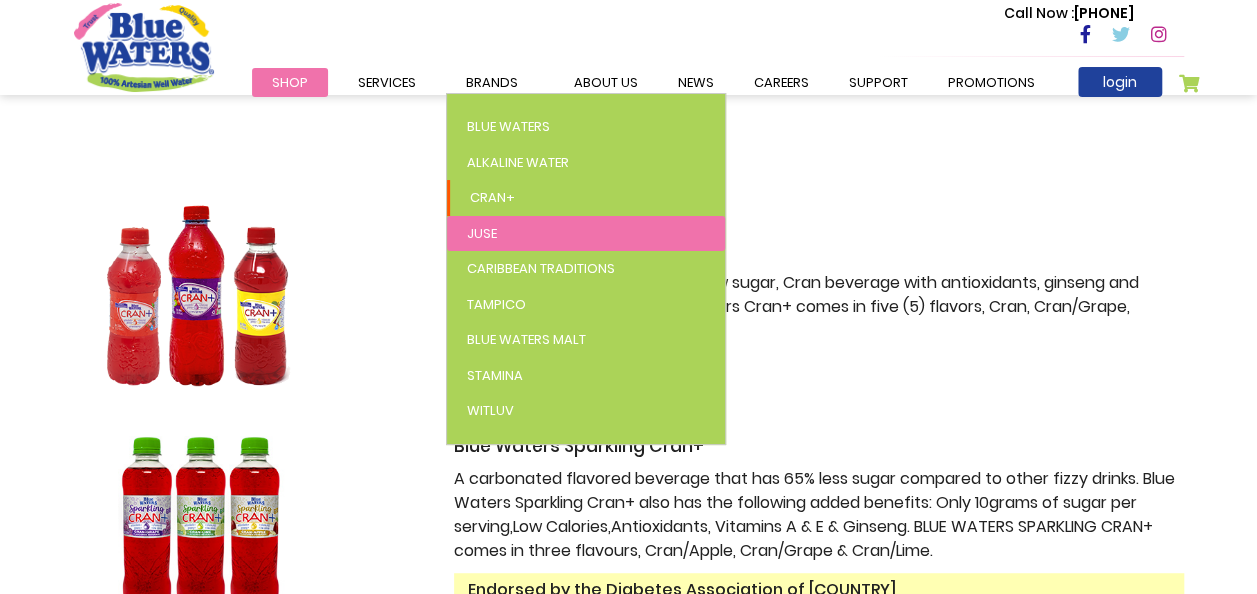 click on "Juse" at bounding box center (482, 233) 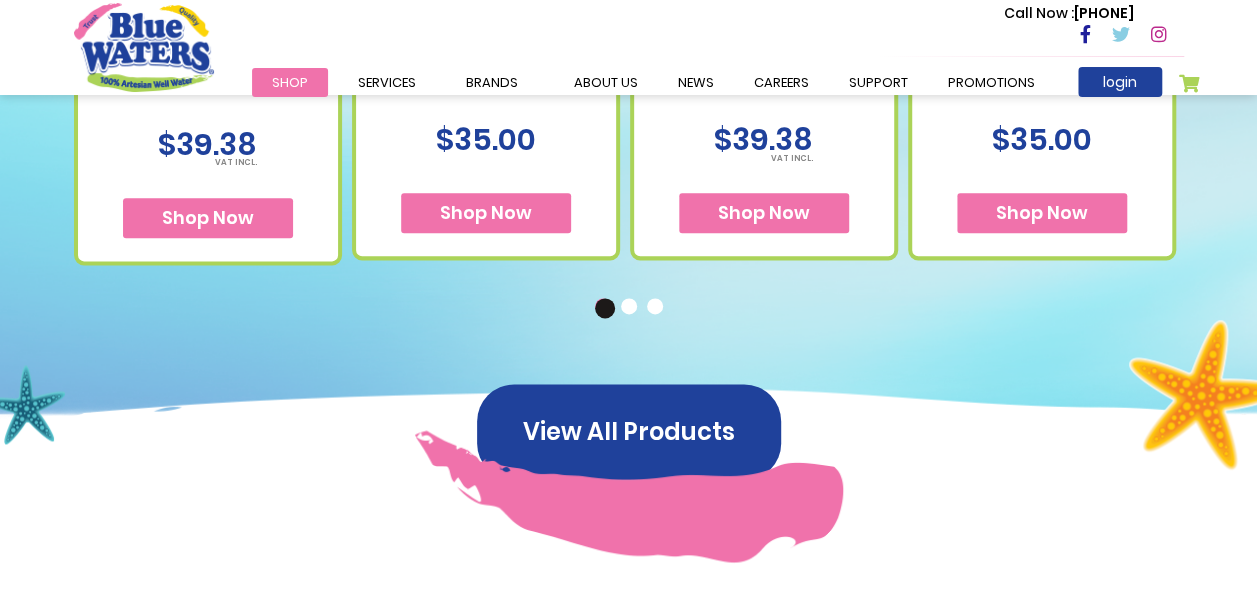 scroll, scrollTop: 1200, scrollLeft: 0, axis: vertical 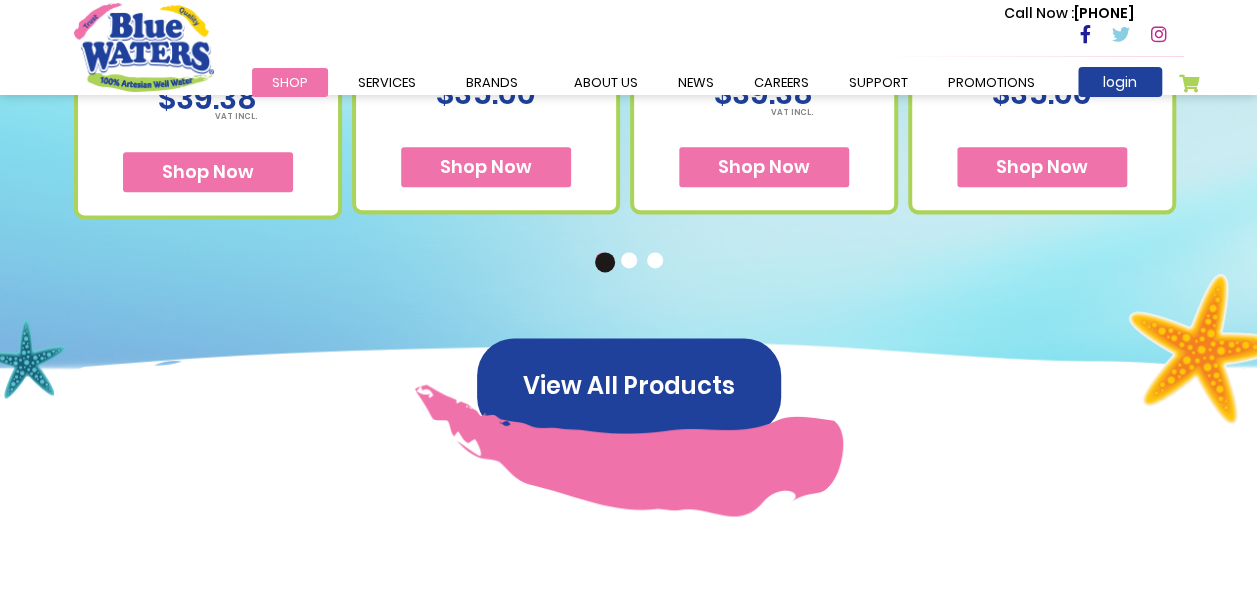click on "2" at bounding box center [631, 262] 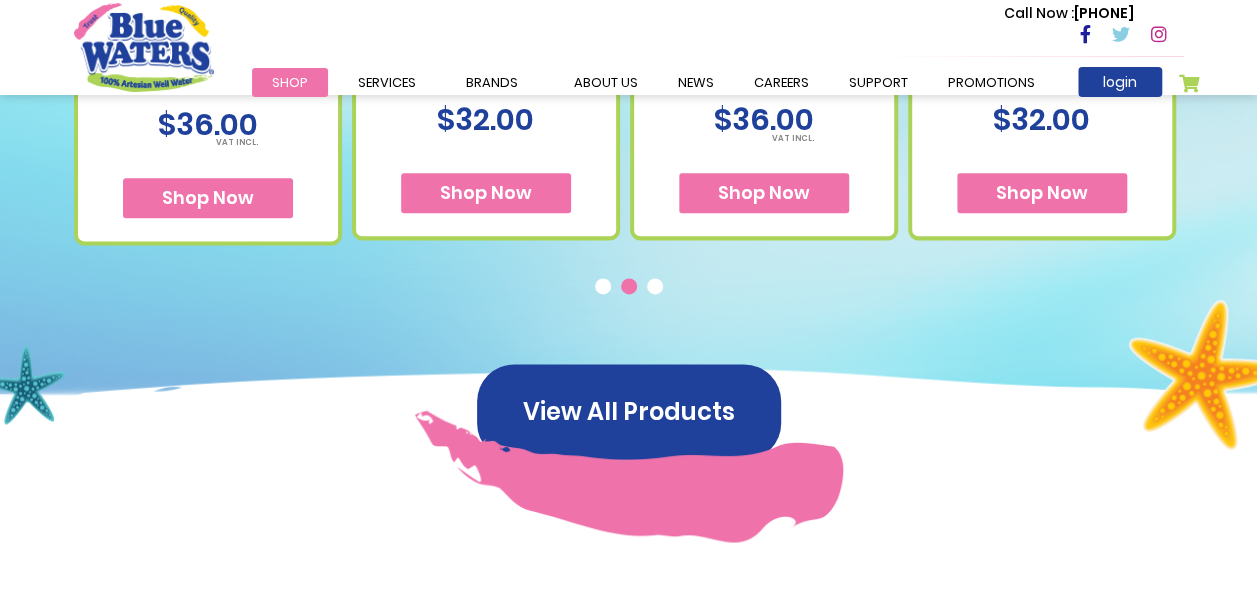 scroll, scrollTop: 1200, scrollLeft: 0, axis: vertical 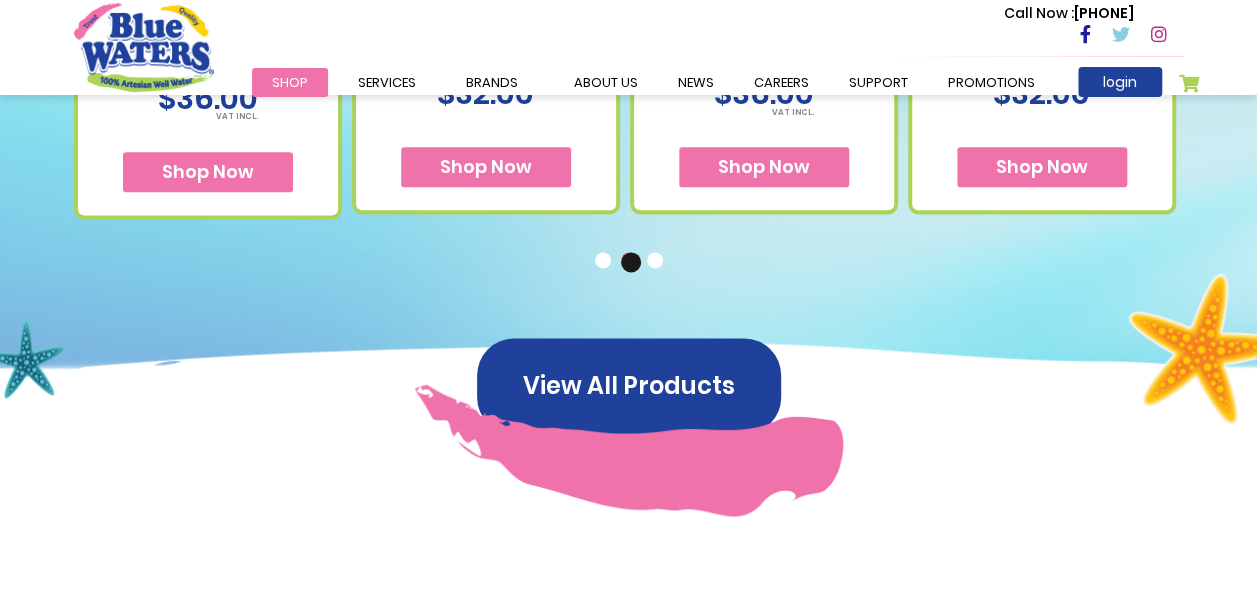 click on "3" at bounding box center [657, 262] 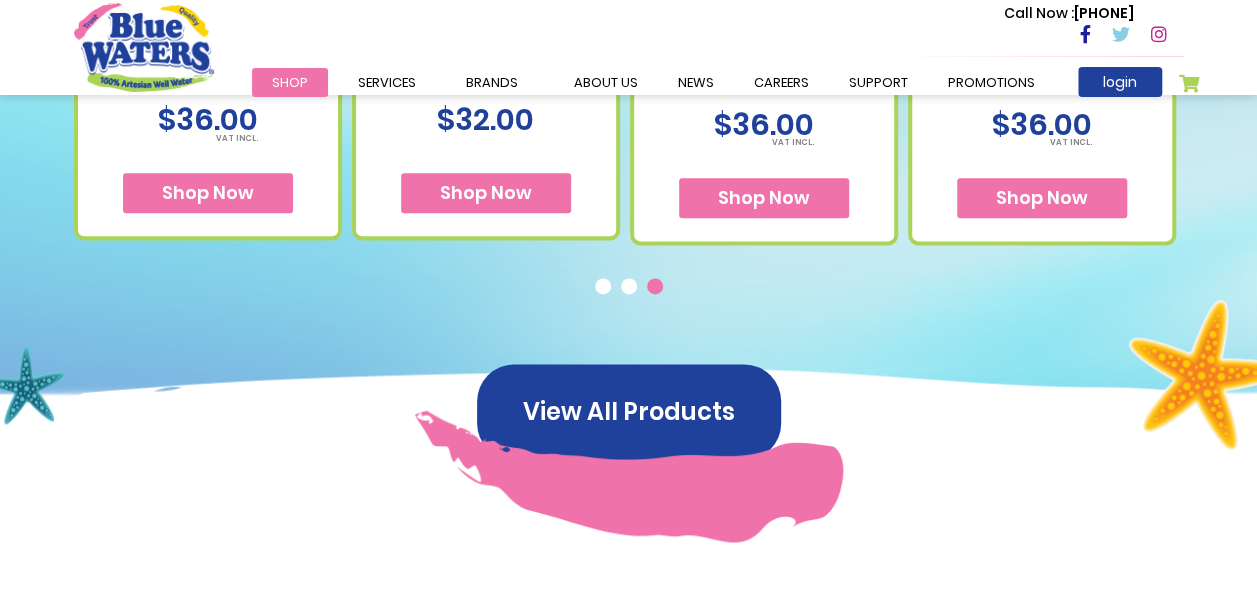 scroll, scrollTop: 1100, scrollLeft: 0, axis: vertical 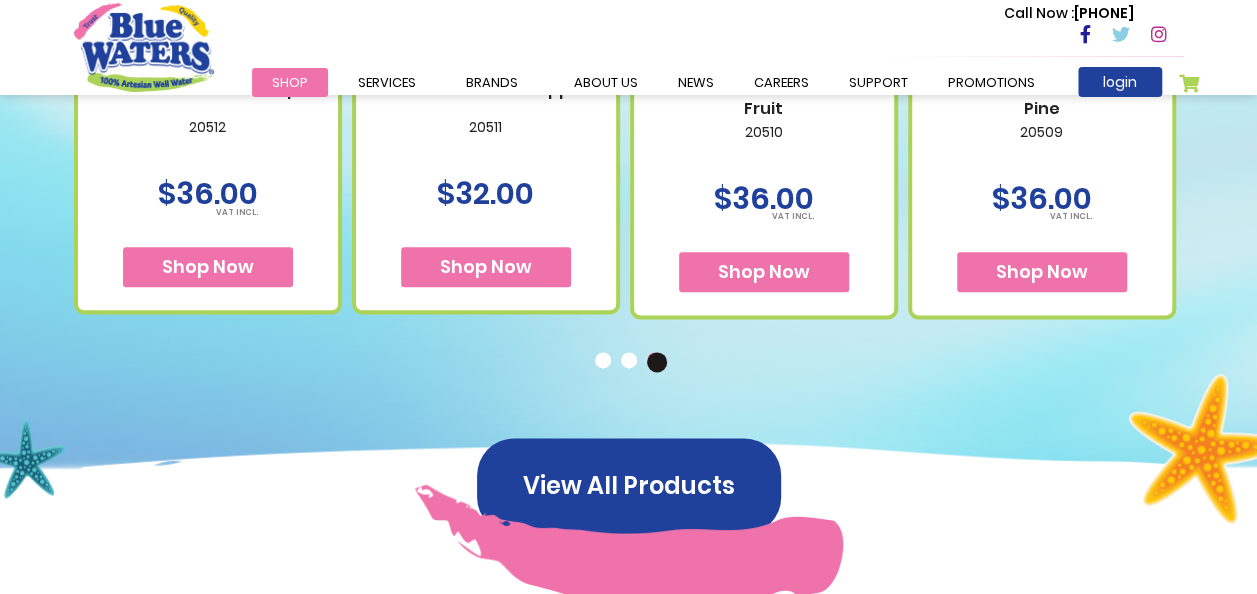 click on "1" at bounding box center (605, 362) 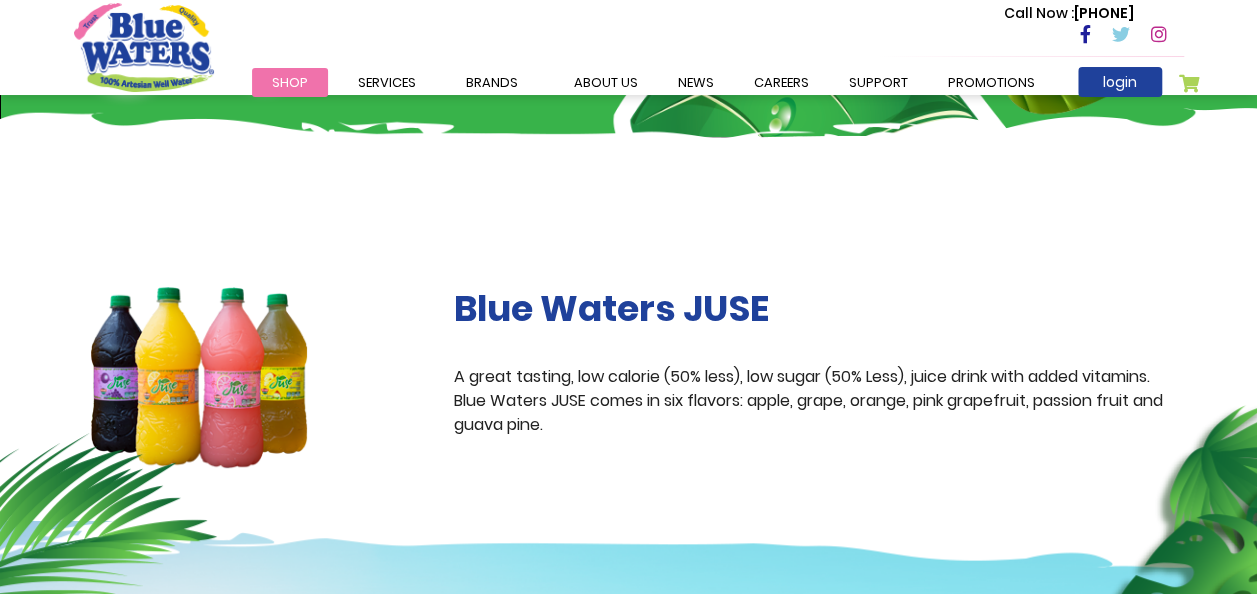 scroll, scrollTop: 200, scrollLeft: 0, axis: vertical 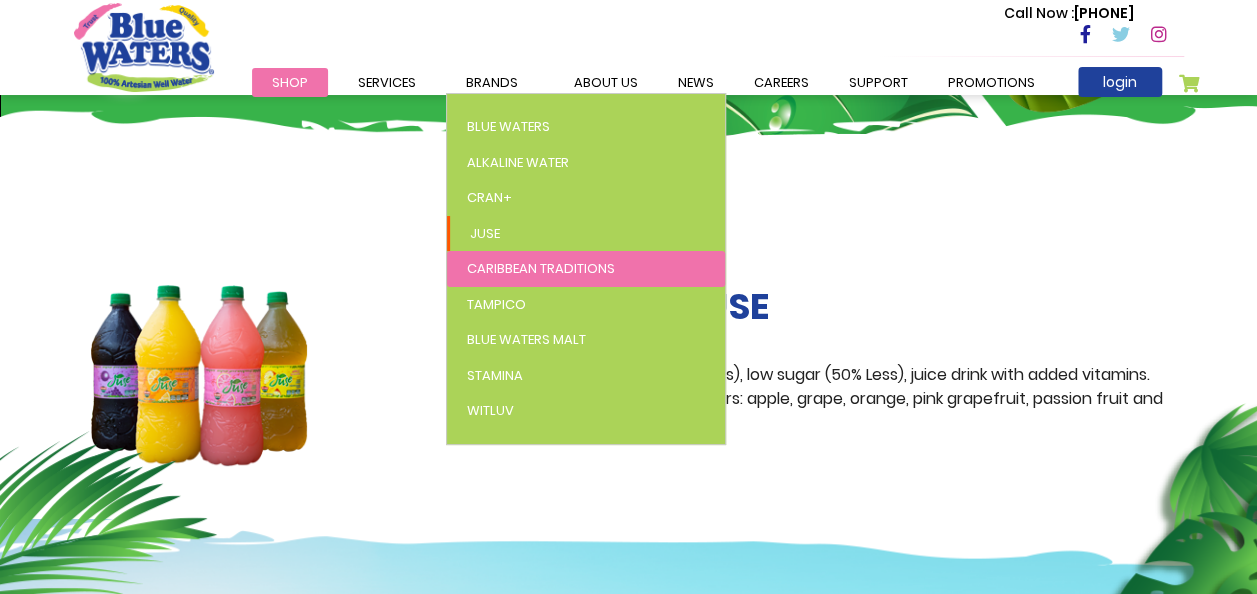 click on "Caribbean Traditions" at bounding box center [541, 268] 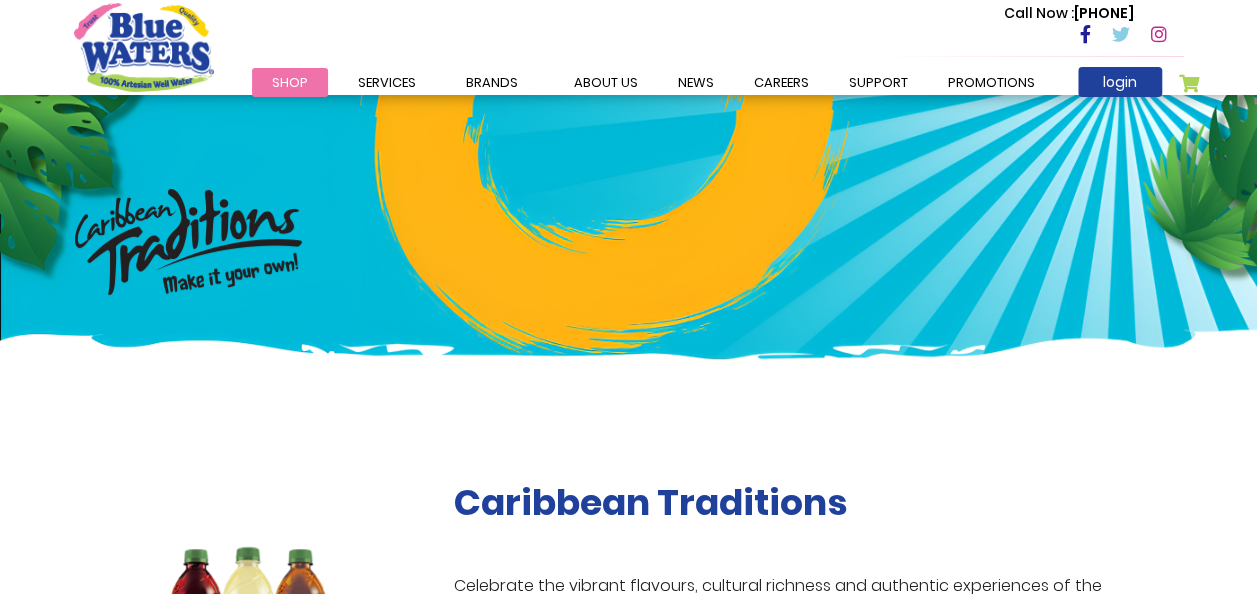scroll, scrollTop: 0, scrollLeft: 0, axis: both 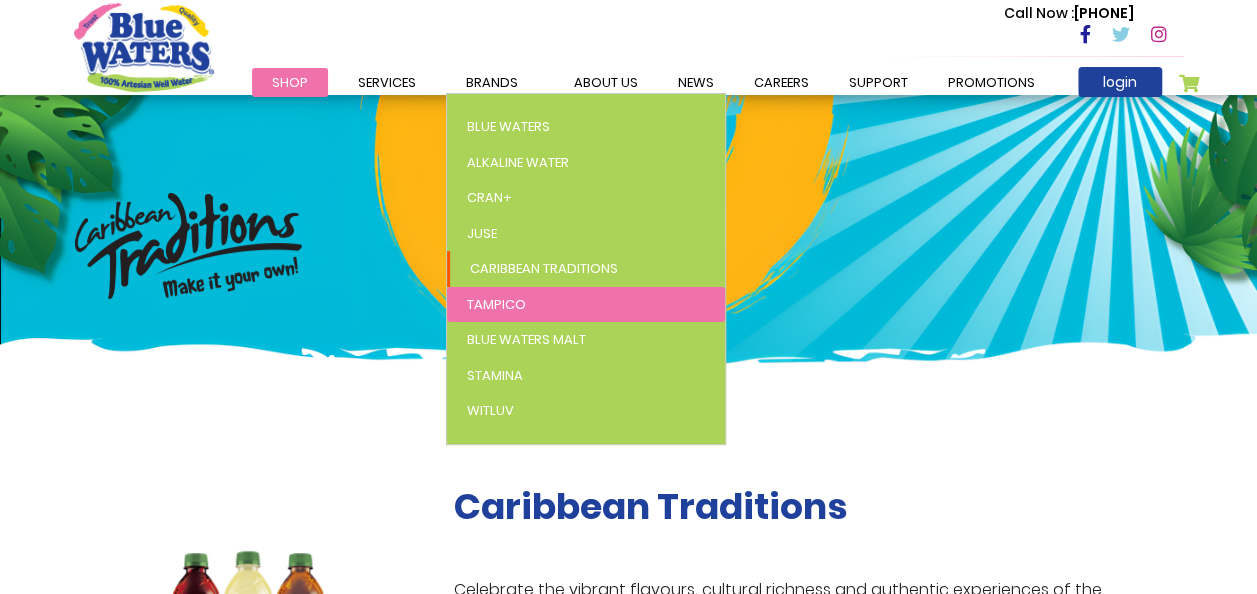click on "Tampico" at bounding box center (496, 304) 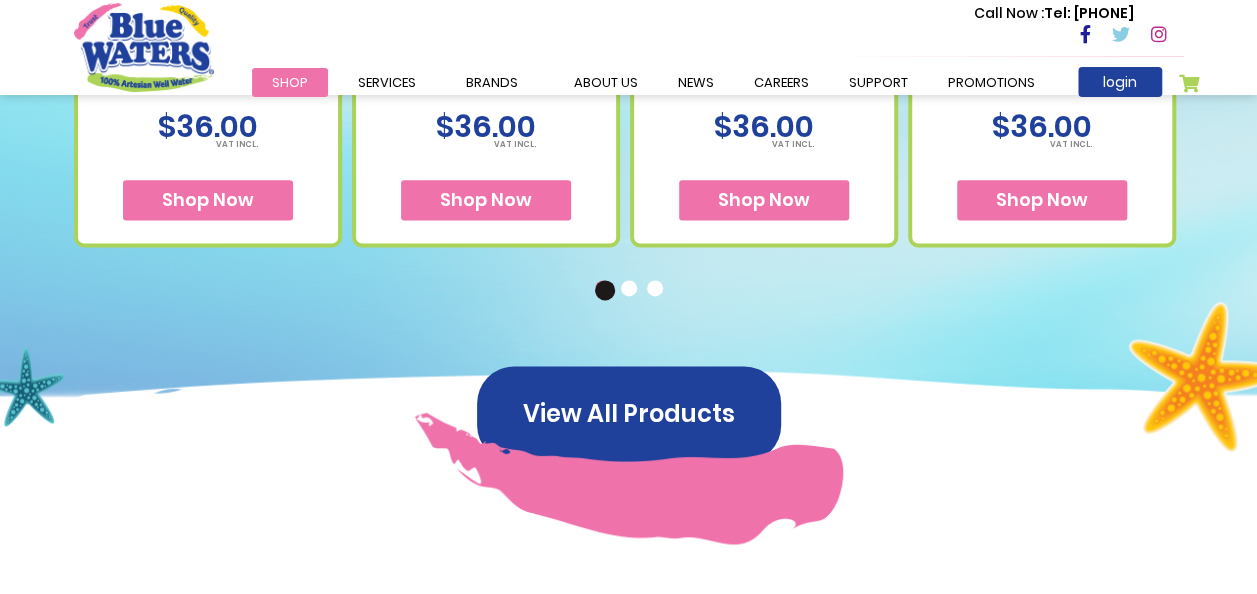 scroll, scrollTop: 1200, scrollLeft: 0, axis: vertical 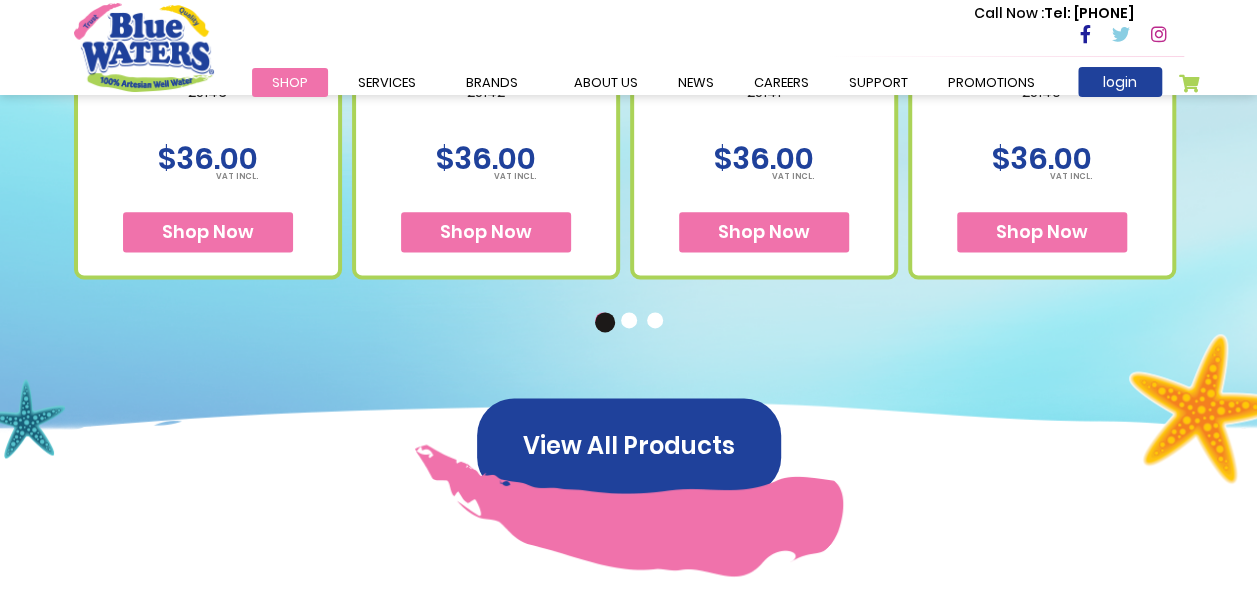 click on "2" at bounding box center [631, 322] 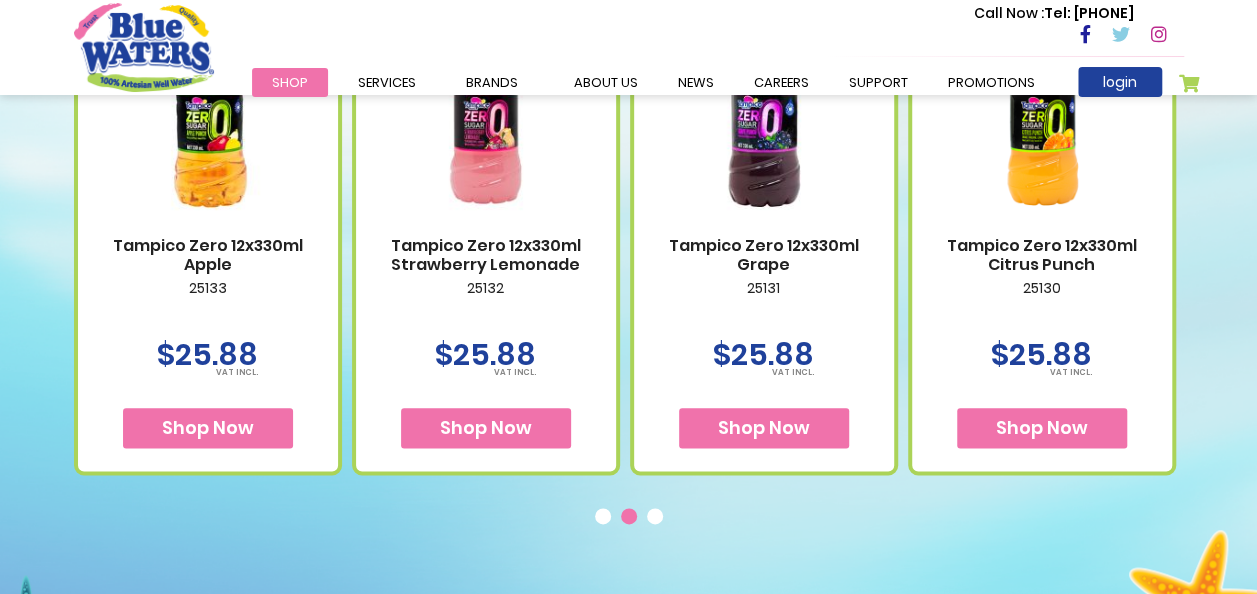 scroll, scrollTop: 1000, scrollLeft: 0, axis: vertical 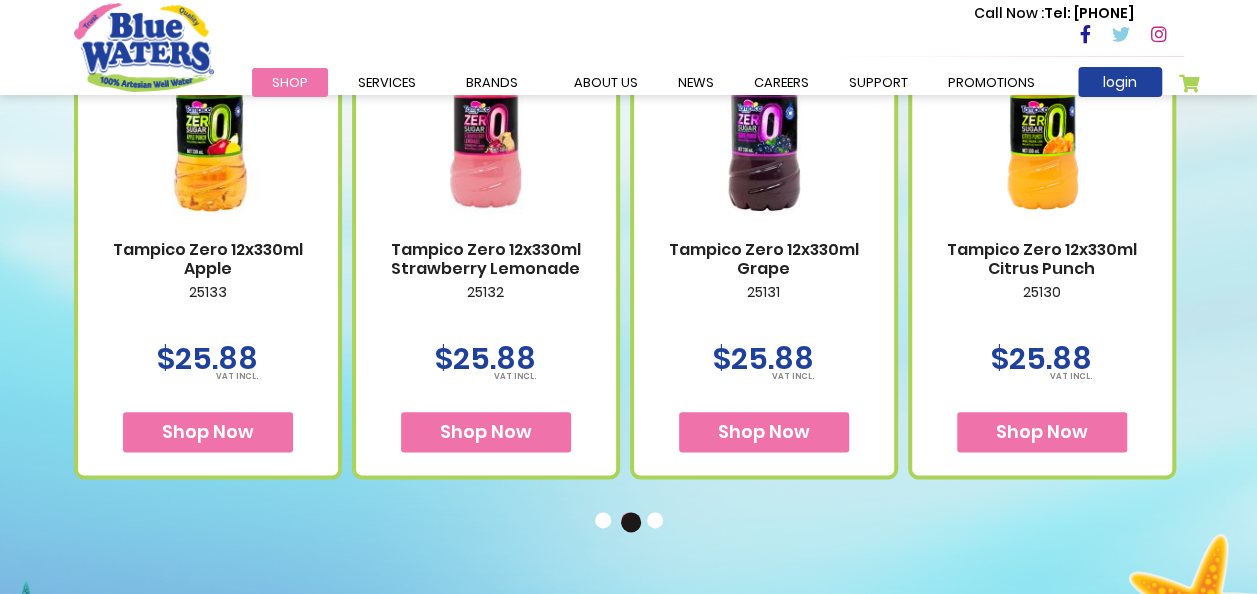 click on "3" at bounding box center (657, 522) 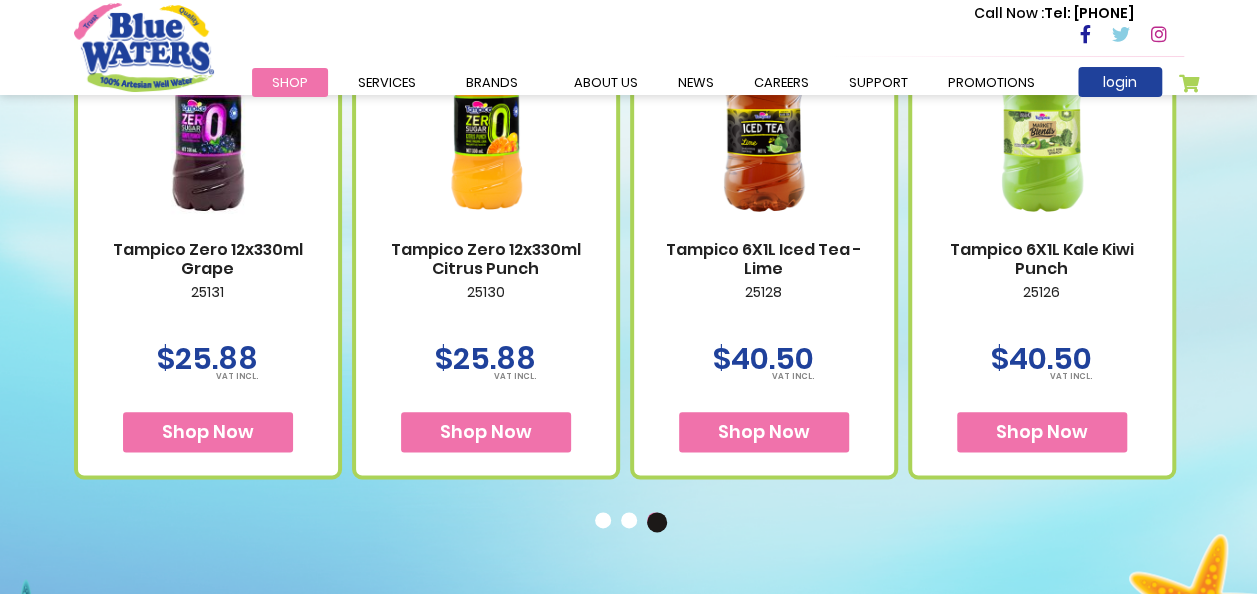 click on "2" at bounding box center (631, 522) 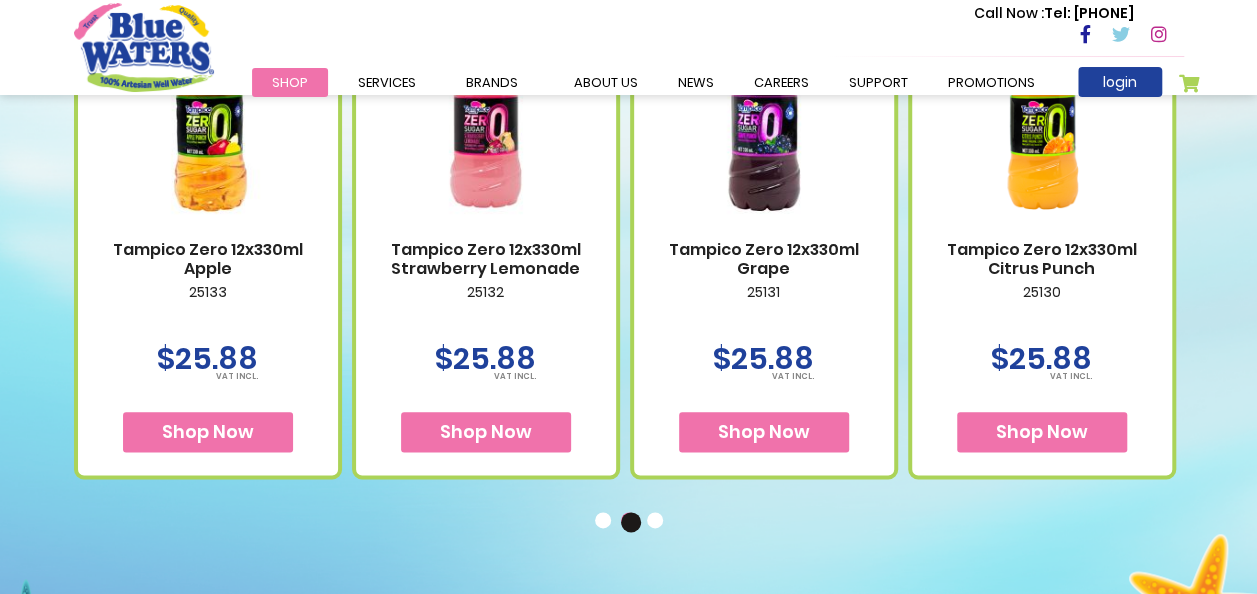 click on "1" at bounding box center [605, 522] 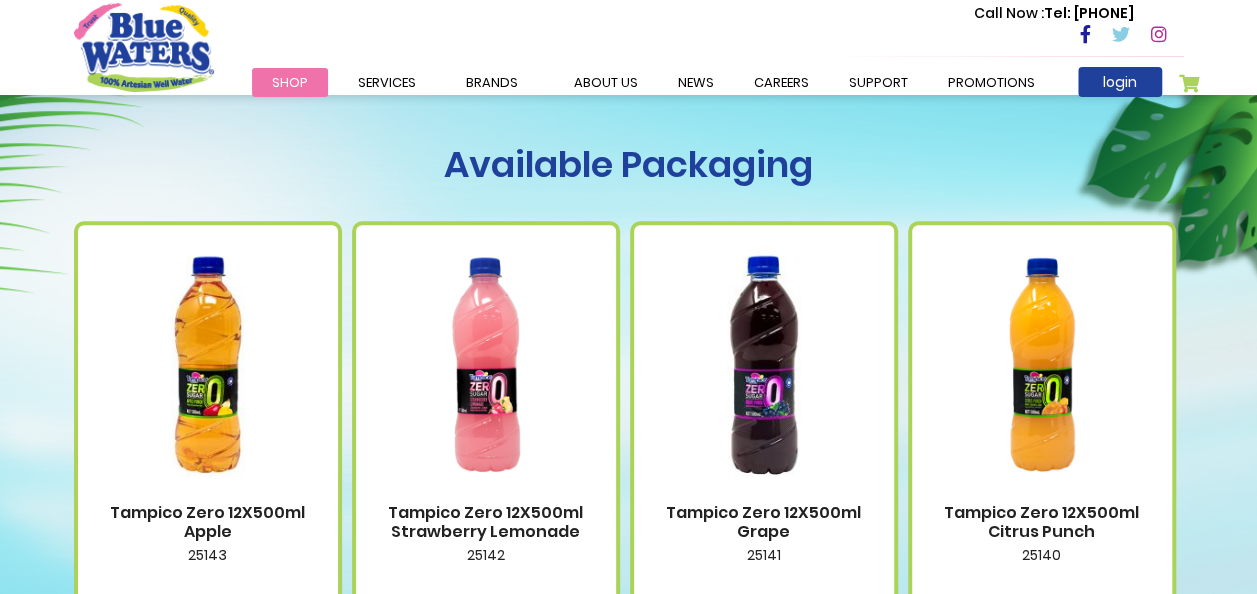 scroll, scrollTop: 700, scrollLeft: 0, axis: vertical 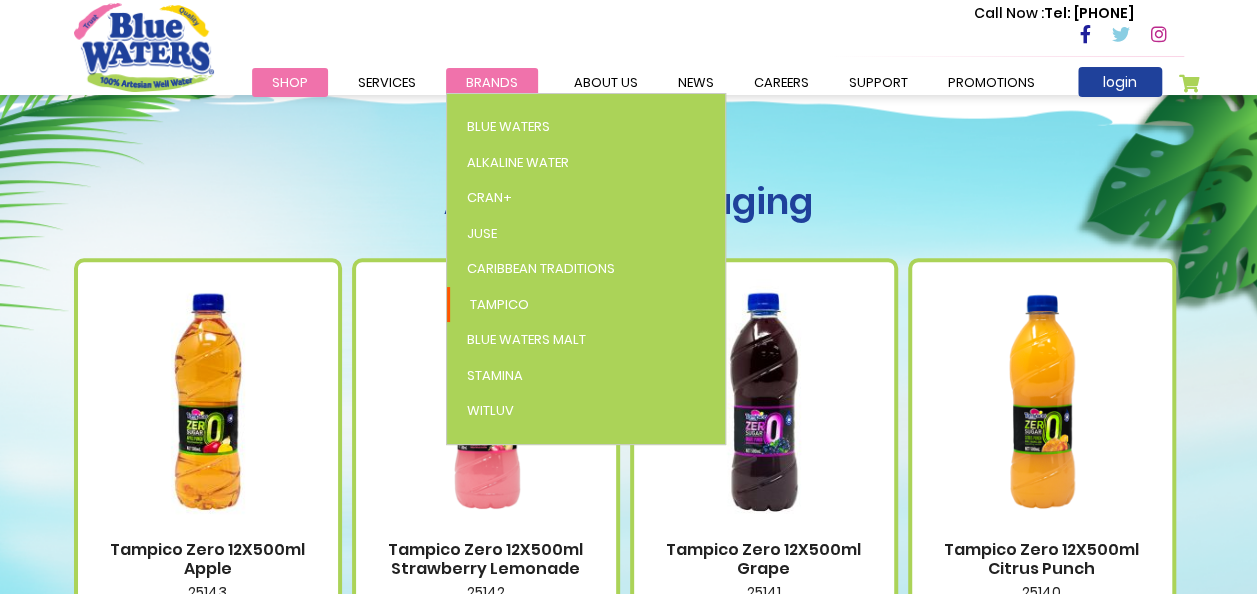 click on "Brands" at bounding box center (492, 82) 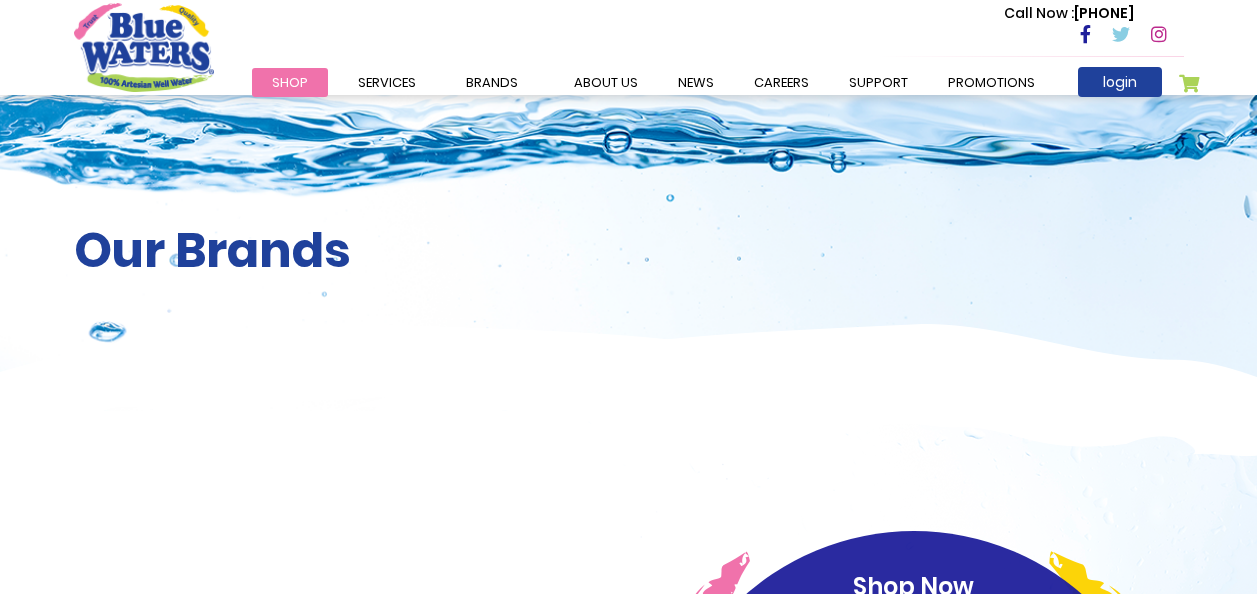 click at bounding box center (628, 390) 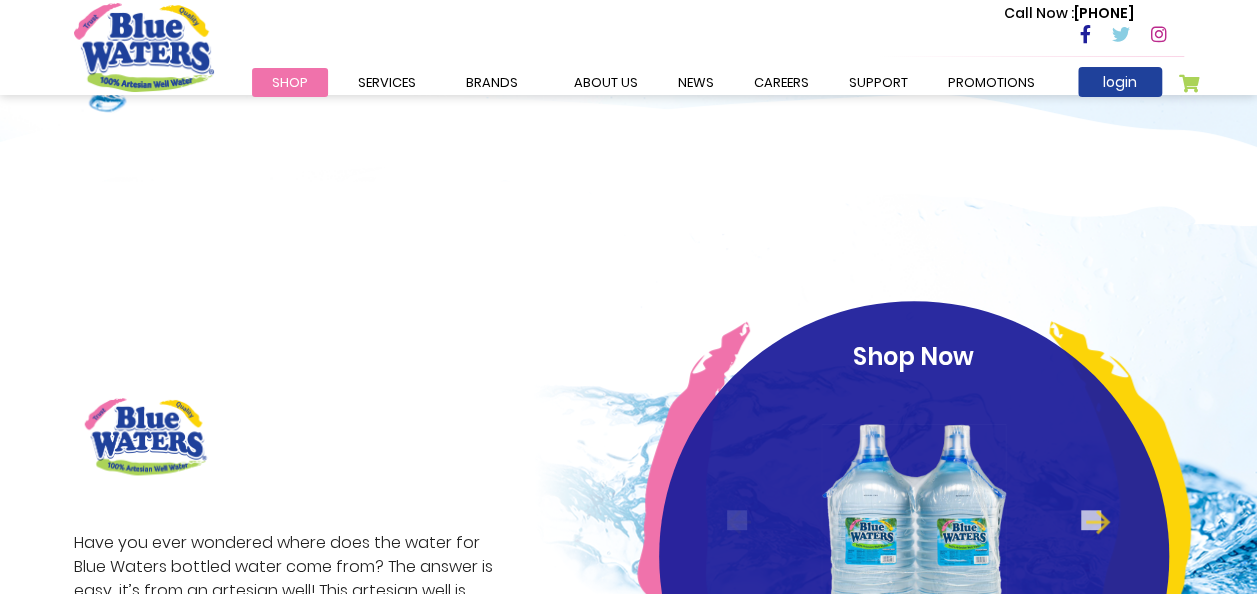 scroll, scrollTop: 200, scrollLeft: 0, axis: vertical 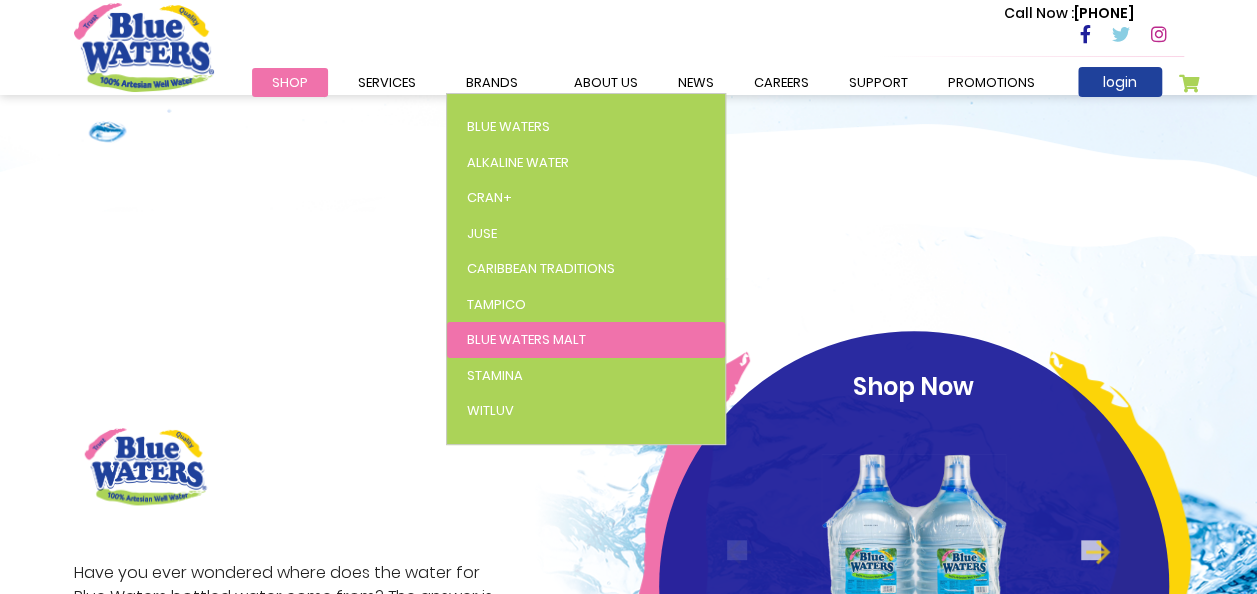 click on "Blue Waters Malt" at bounding box center [526, 339] 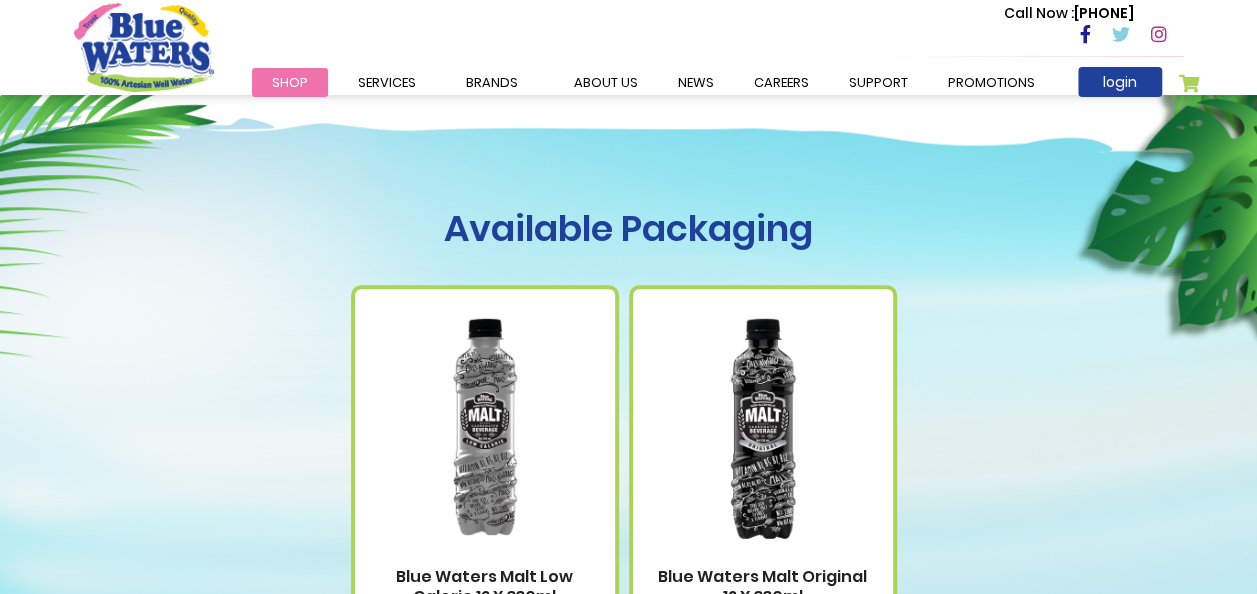scroll, scrollTop: 400, scrollLeft: 0, axis: vertical 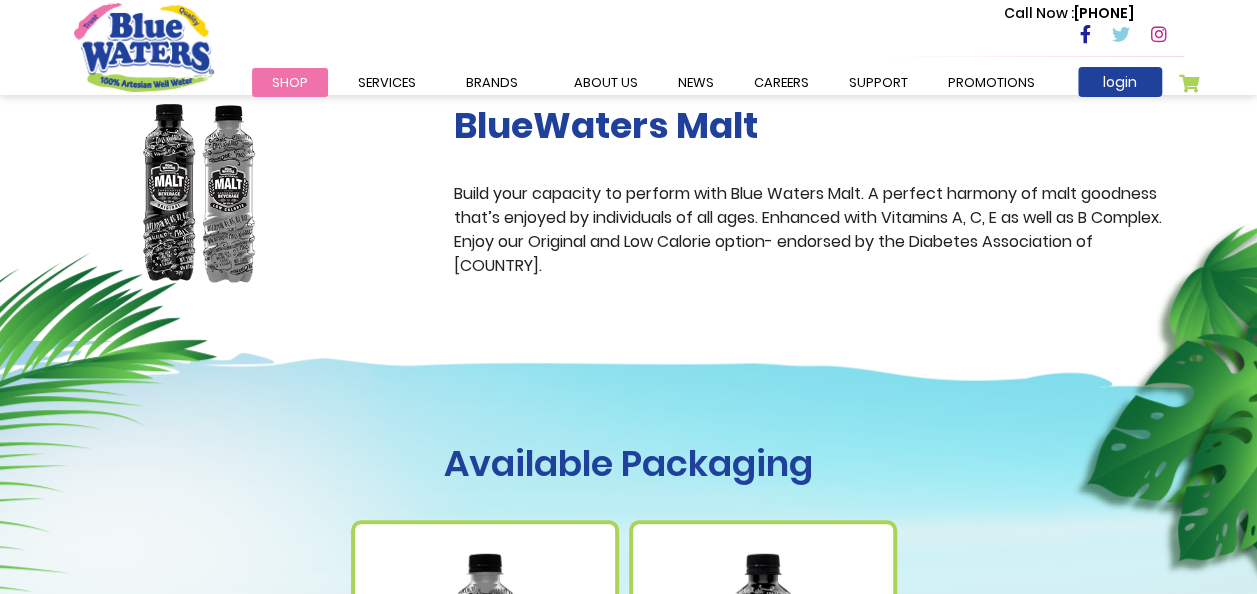 click on "Stamina" at bounding box center (0, 0) 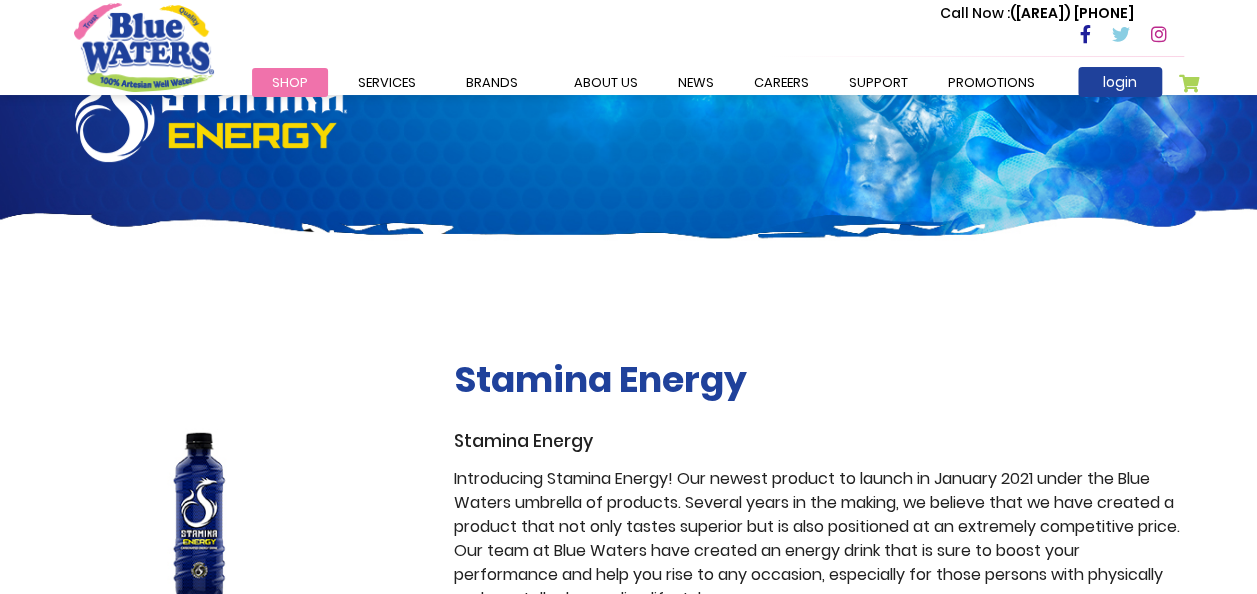 scroll, scrollTop: 100, scrollLeft: 0, axis: vertical 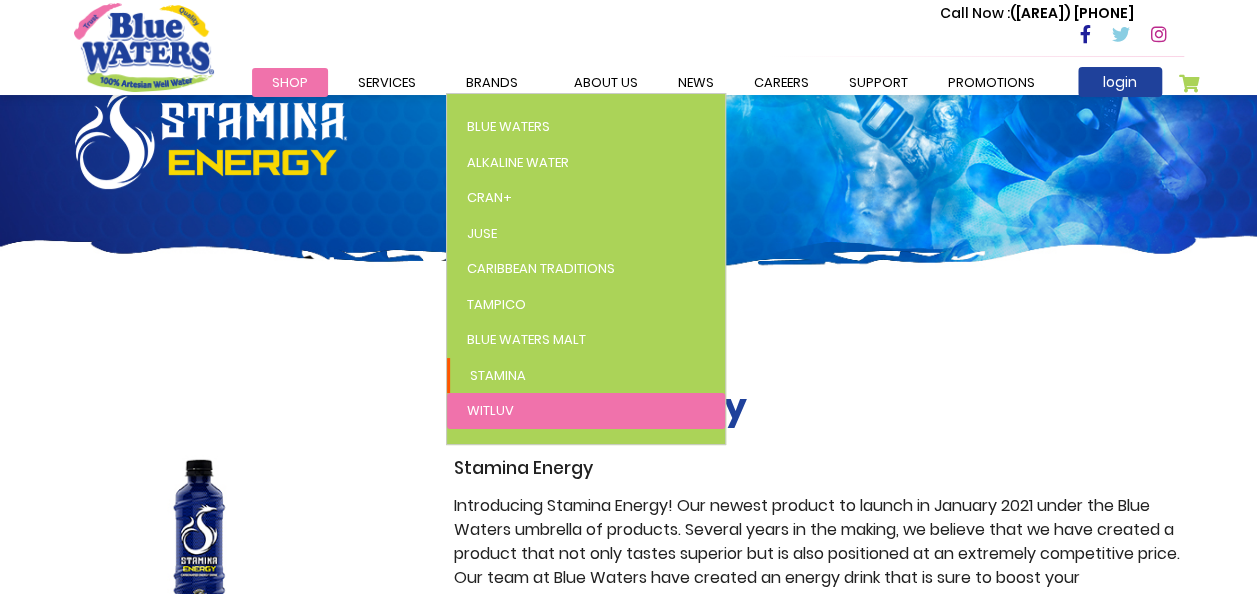 click on "WitLuv" at bounding box center (490, 410) 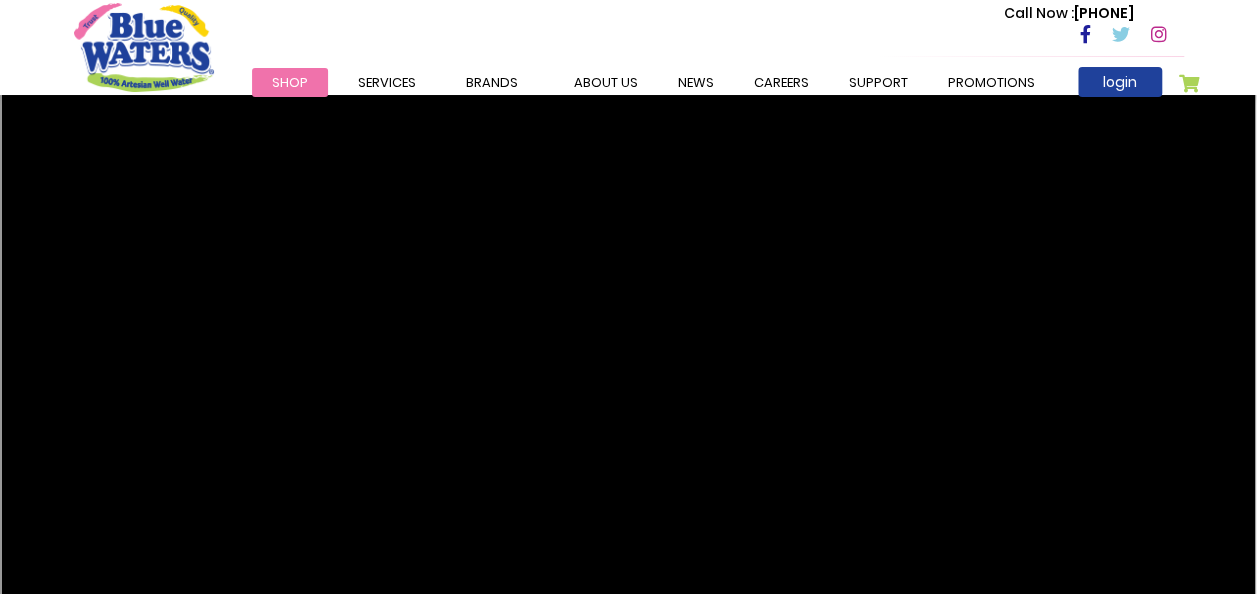 scroll, scrollTop: 0, scrollLeft: 0, axis: both 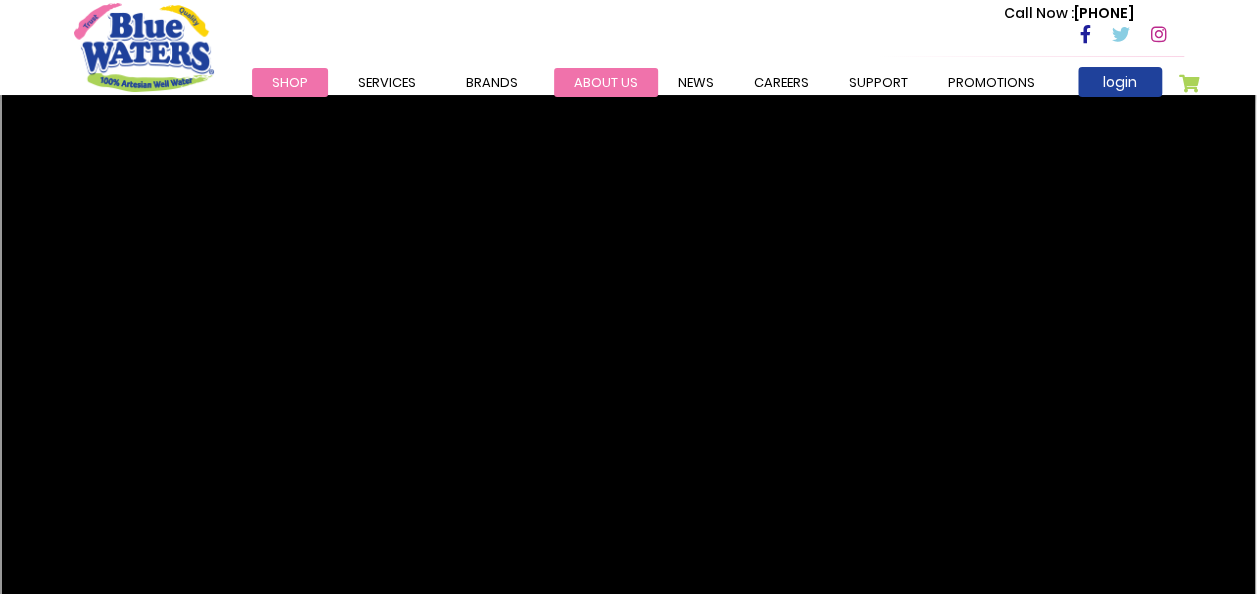click on "about us" at bounding box center (606, 82) 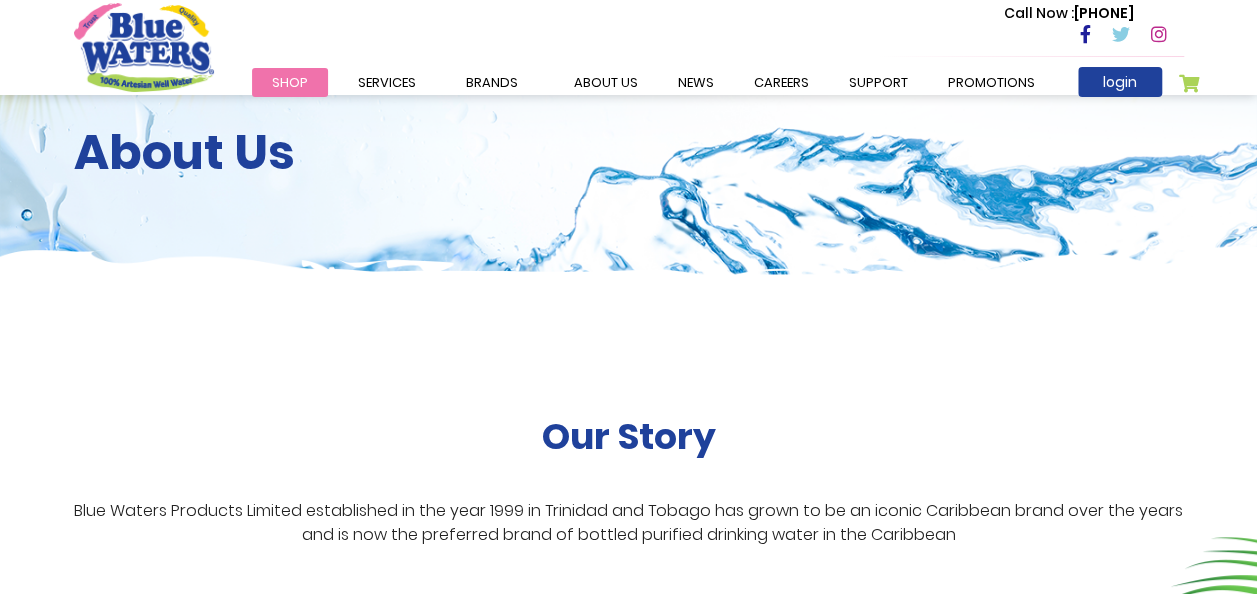 scroll, scrollTop: 0, scrollLeft: 0, axis: both 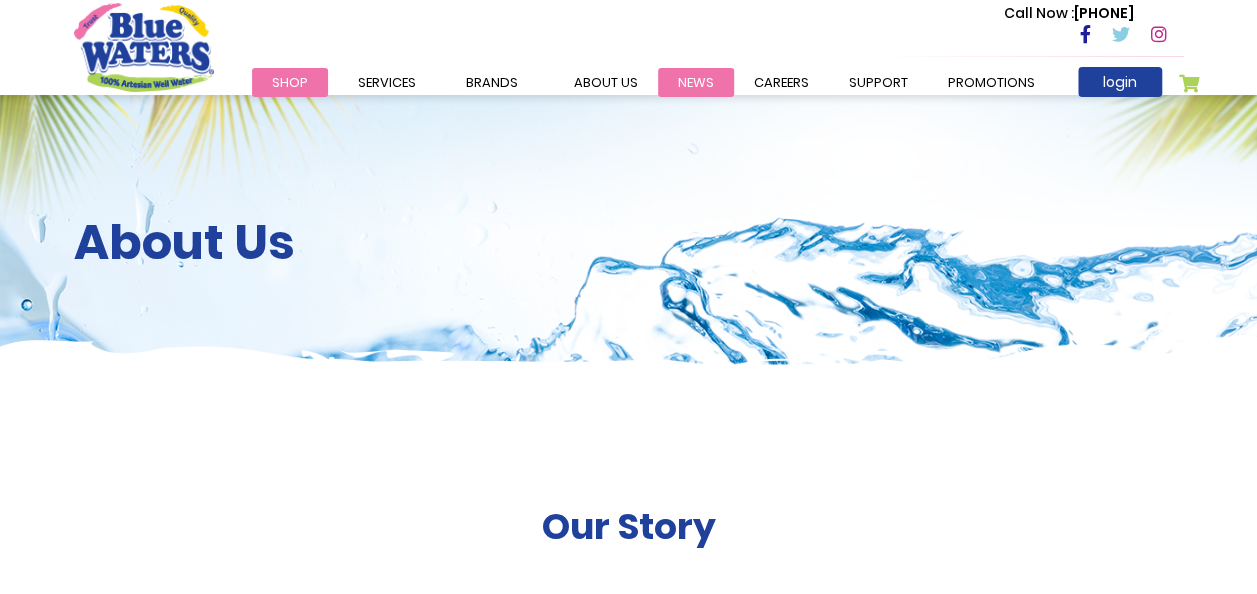click on "News" at bounding box center (696, 82) 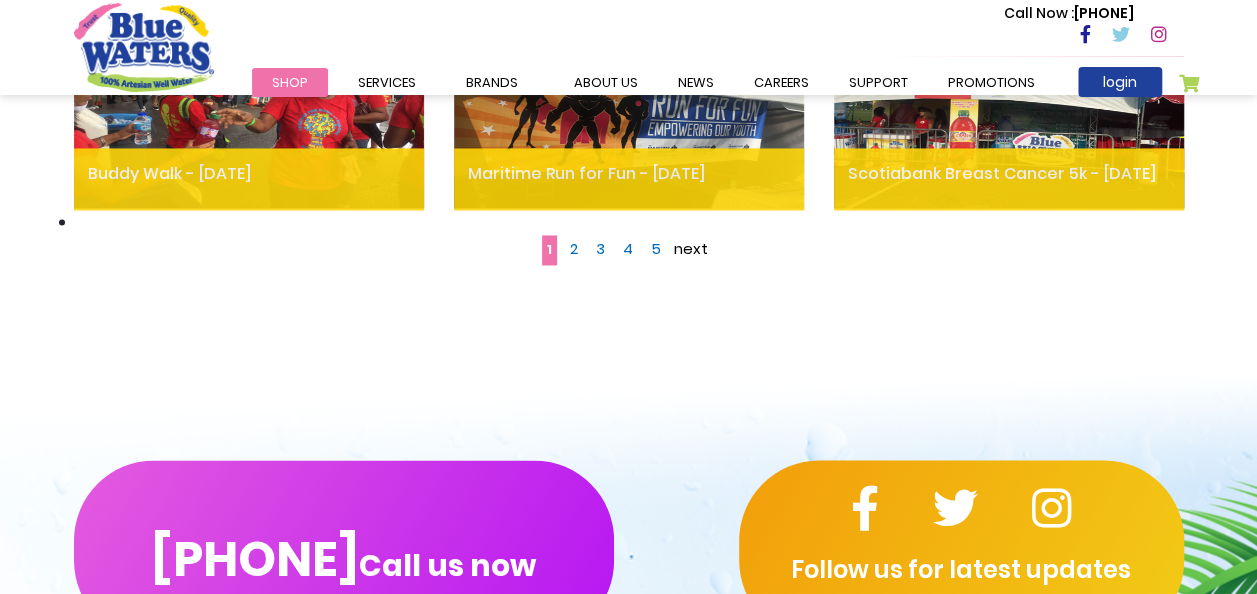 scroll, scrollTop: 1500, scrollLeft: 0, axis: vertical 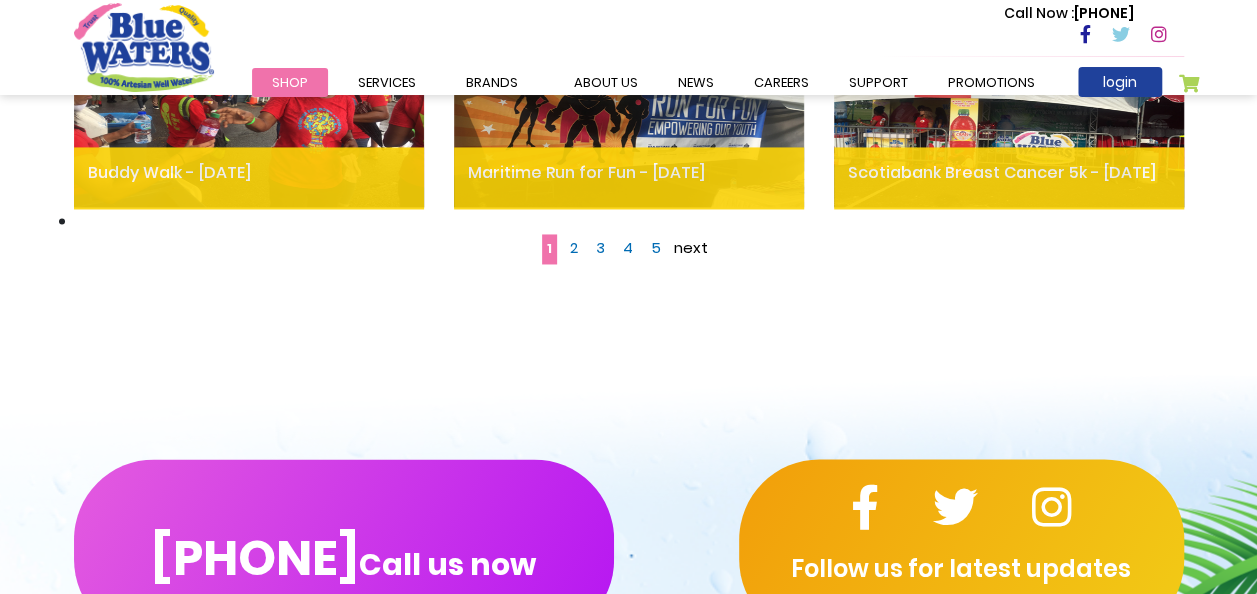 click on "2" at bounding box center [574, 247] 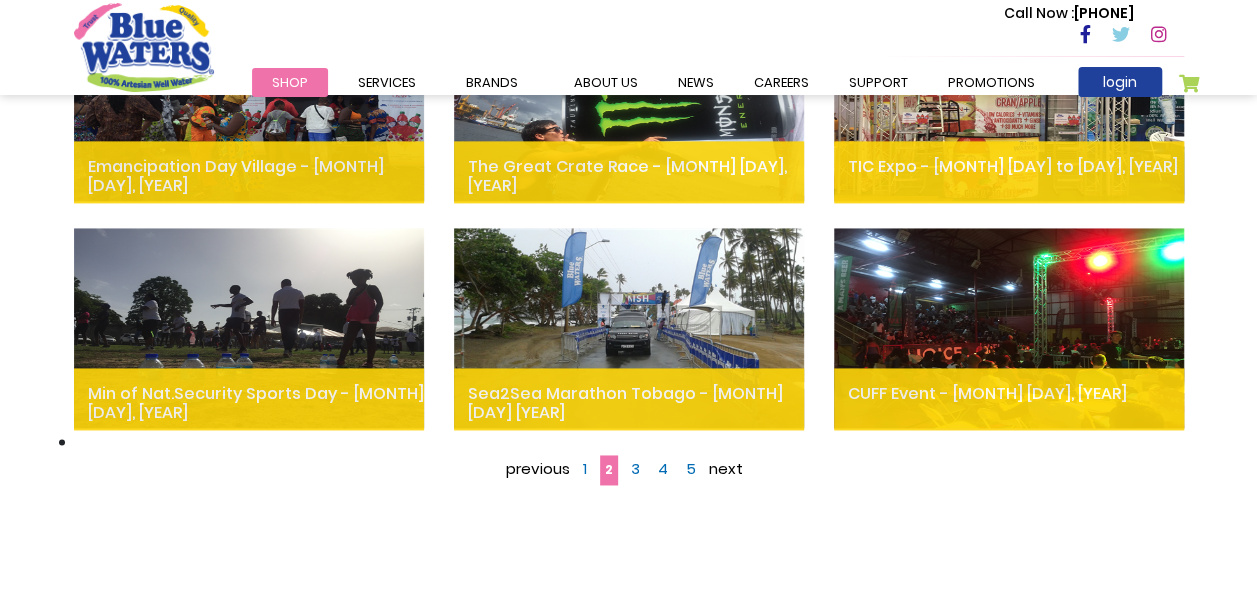scroll, scrollTop: 1300, scrollLeft: 0, axis: vertical 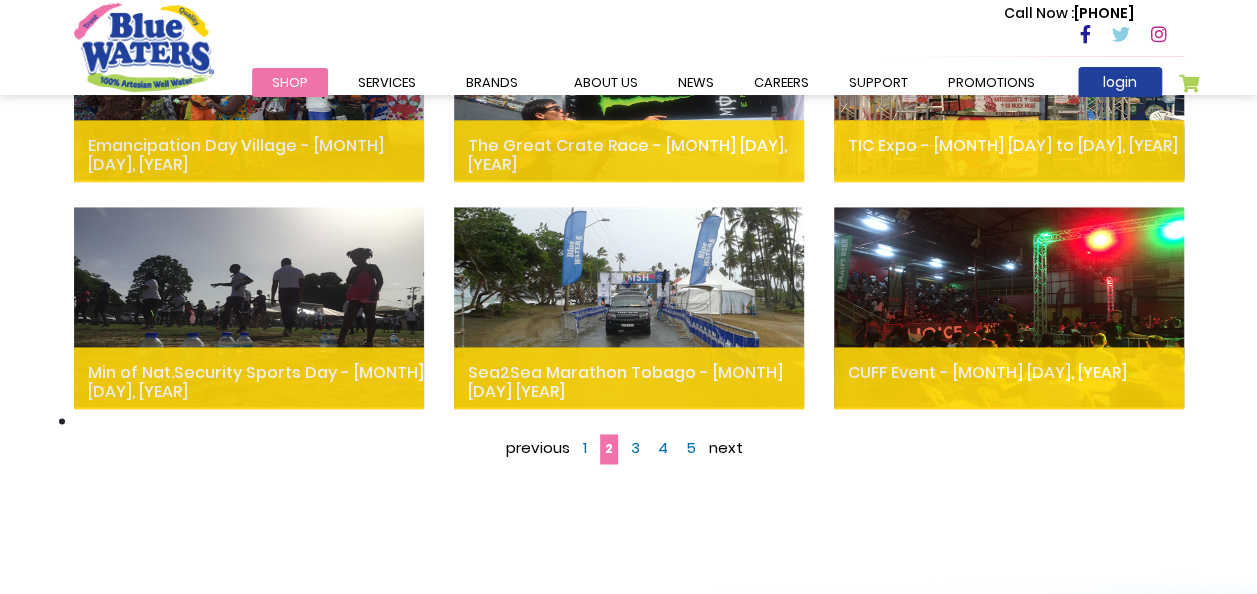 click on "3" at bounding box center (635, 447) 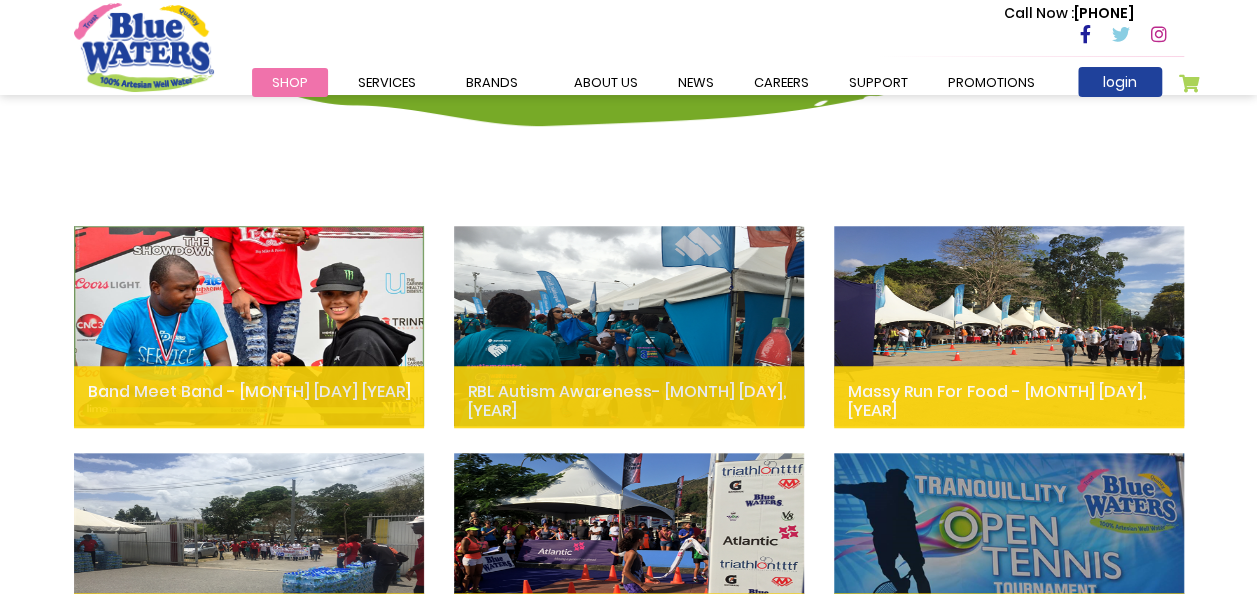 scroll, scrollTop: 100, scrollLeft: 0, axis: vertical 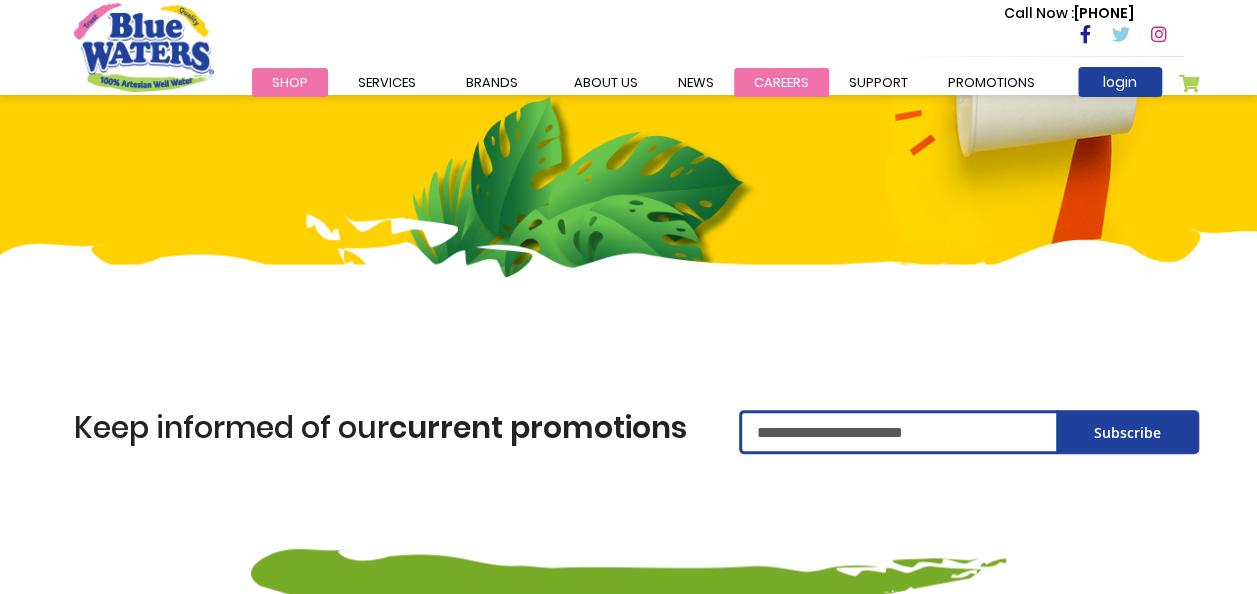 click on "careers" at bounding box center [781, 82] 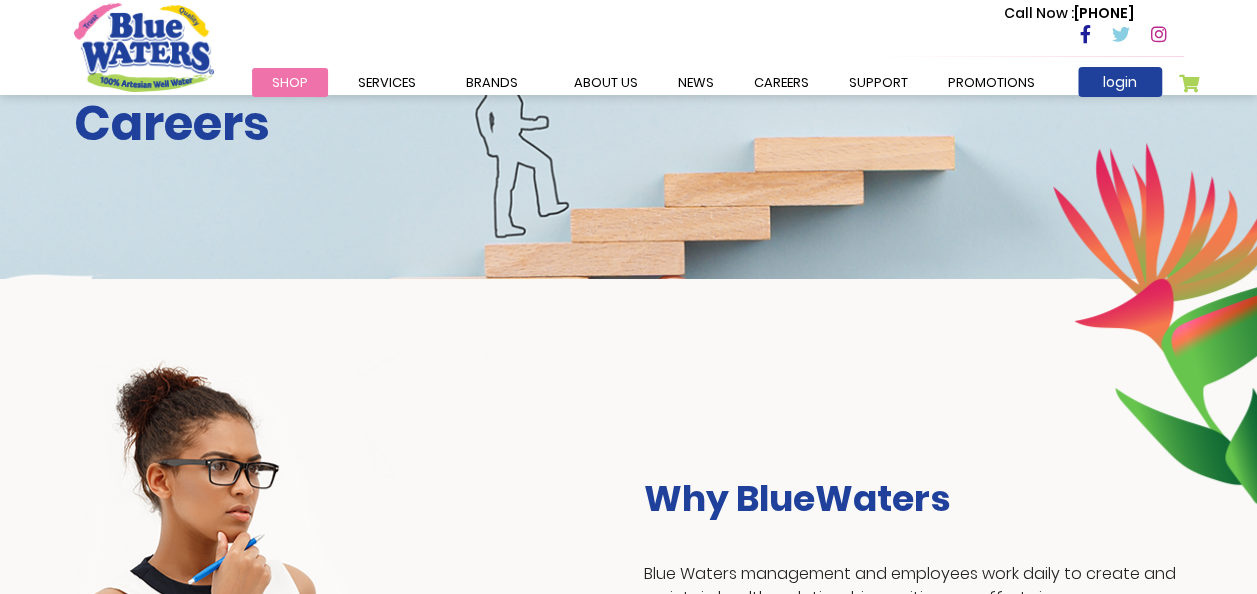 scroll, scrollTop: 0, scrollLeft: 0, axis: both 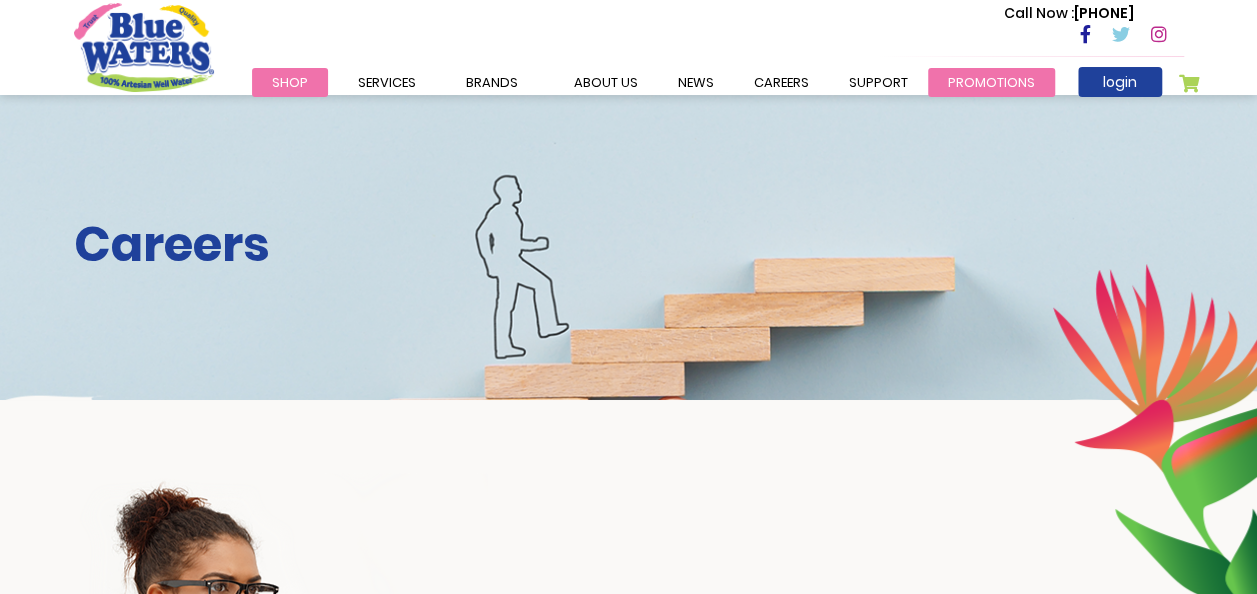 click on "Promotions" at bounding box center [991, 82] 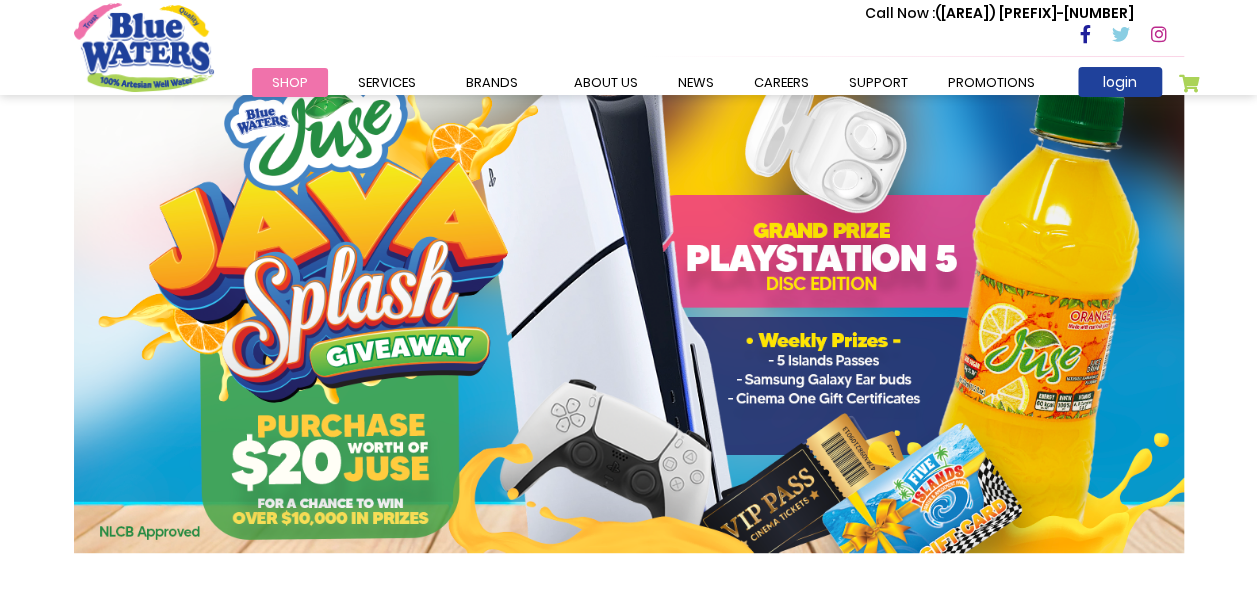 scroll, scrollTop: 0, scrollLeft: 0, axis: both 